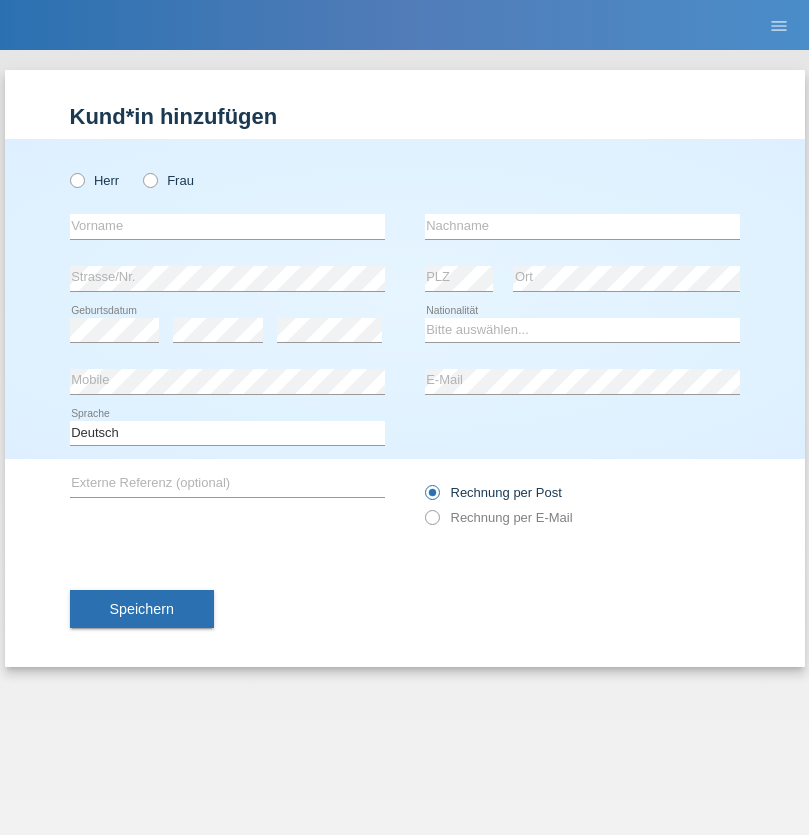 scroll, scrollTop: 0, scrollLeft: 0, axis: both 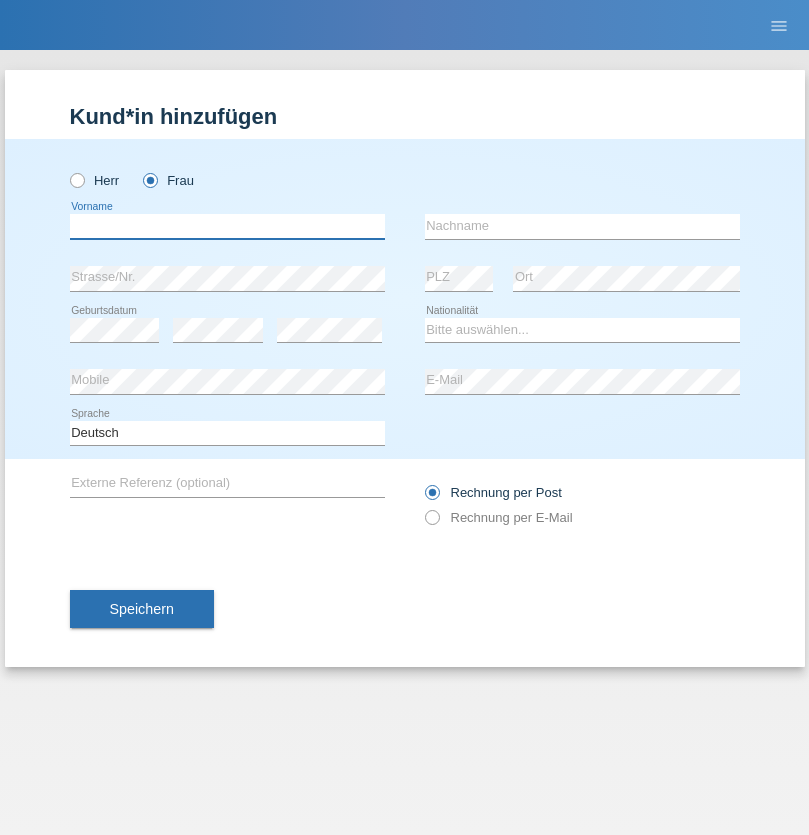 click at bounding box center (227, 226) 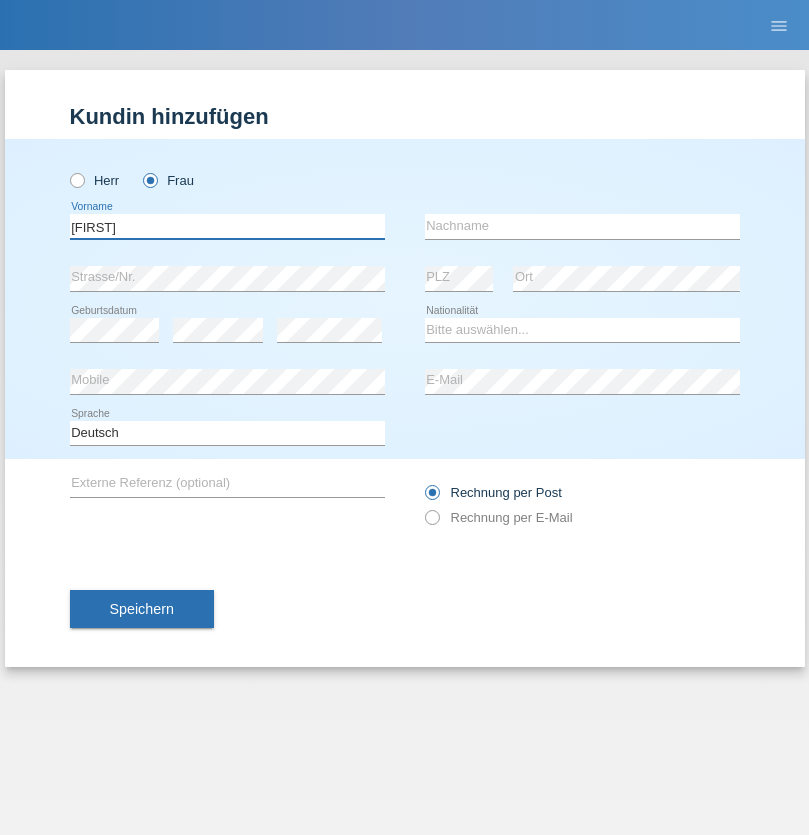 type on "[FIRST]" 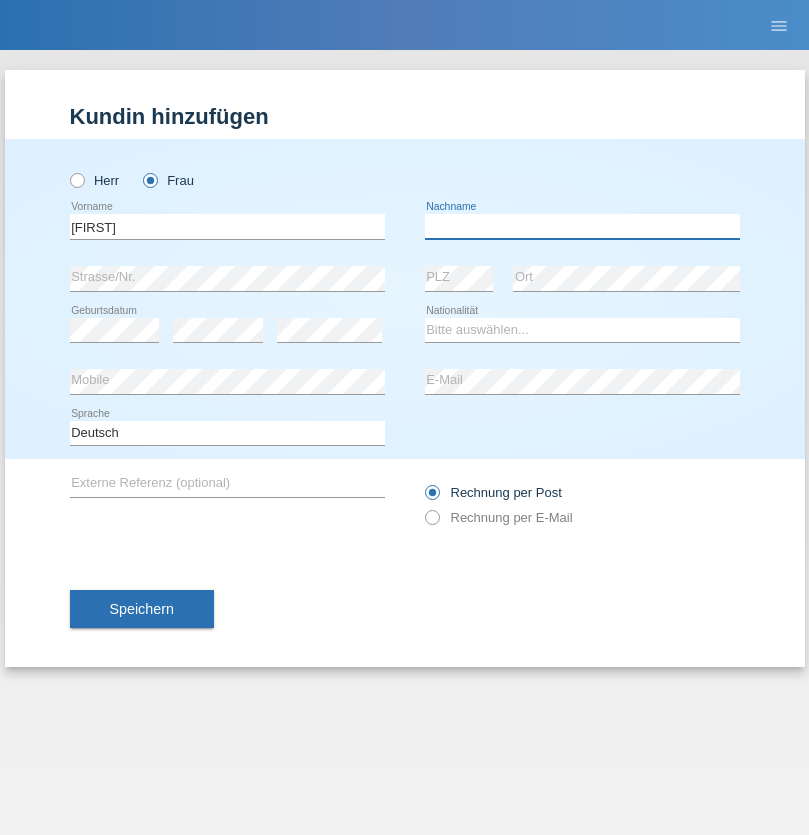 click at bounding box center (582, 226) 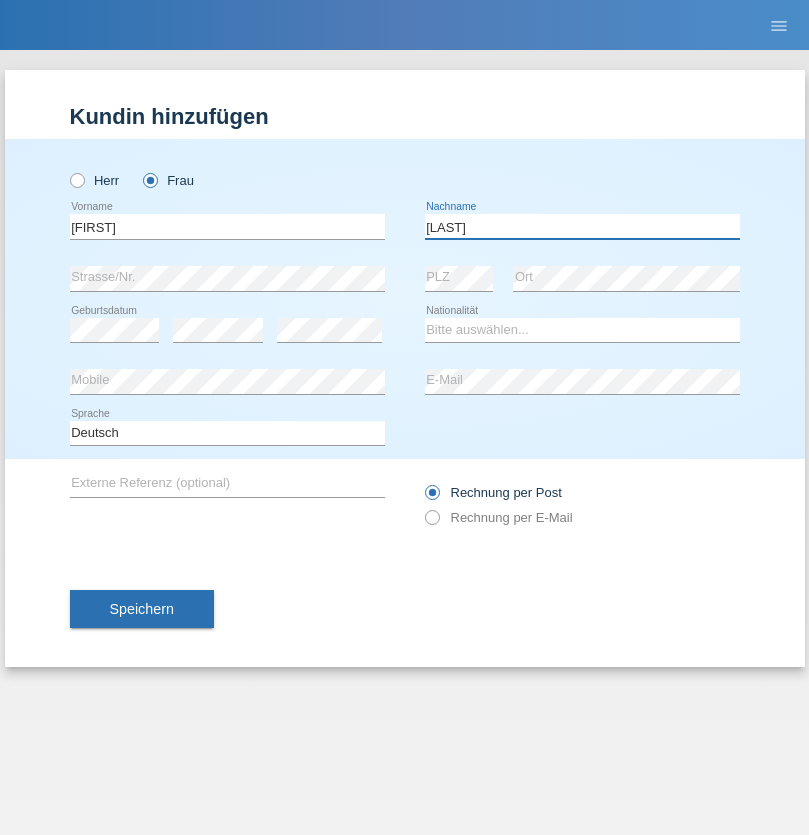 type on "[LAST]" 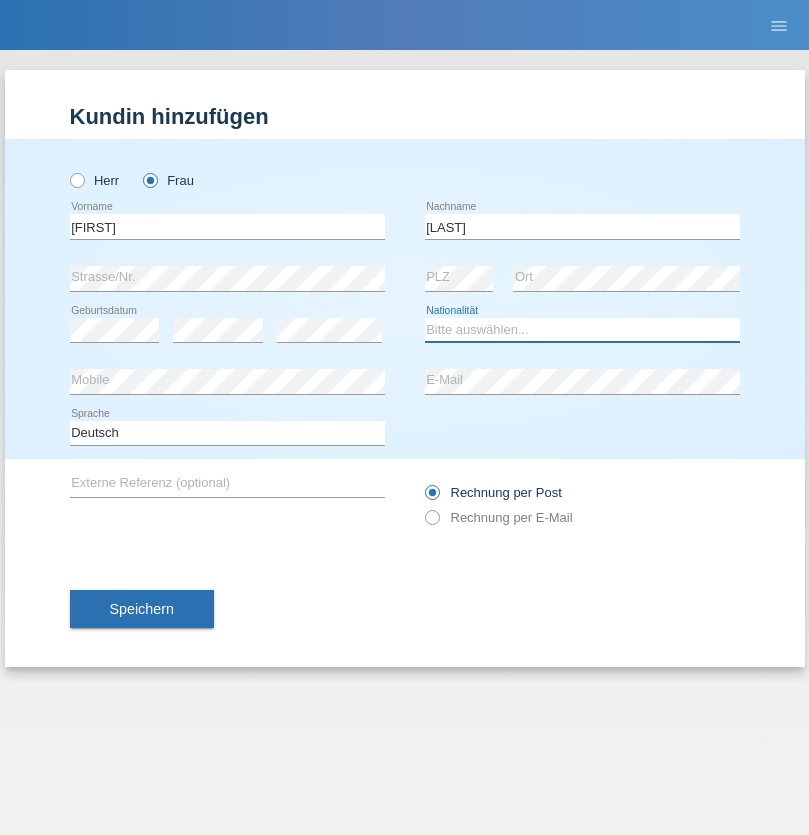 select on "ER" 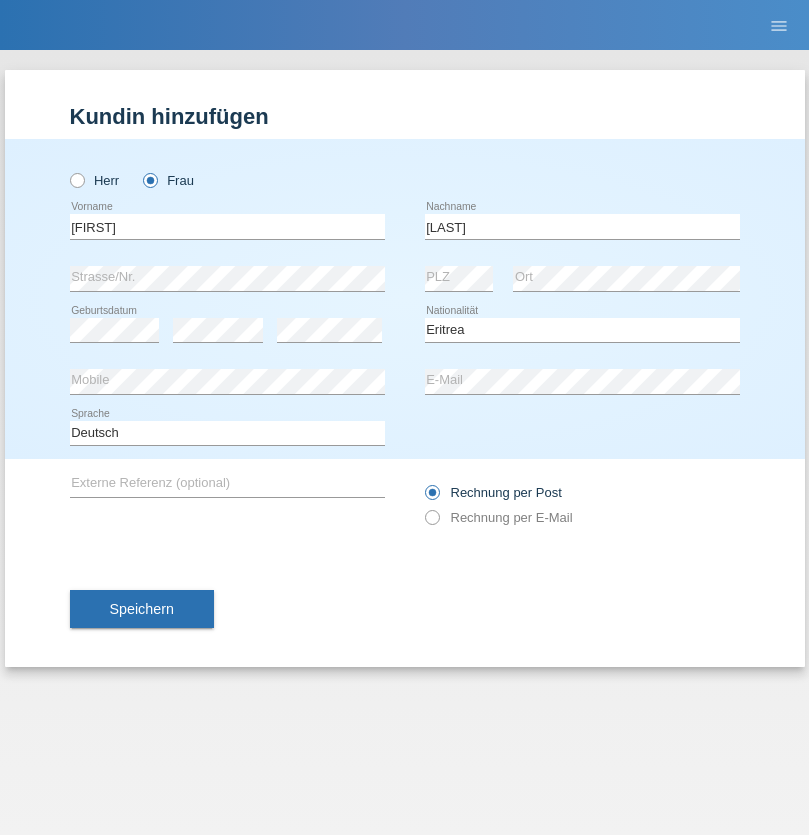 select on "C" 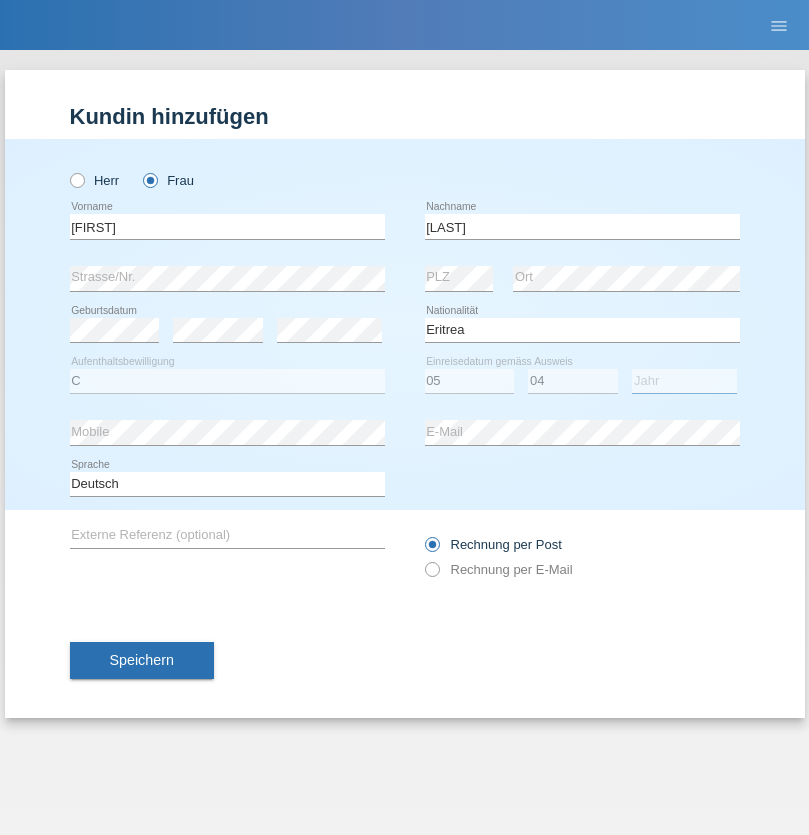select on "2015" 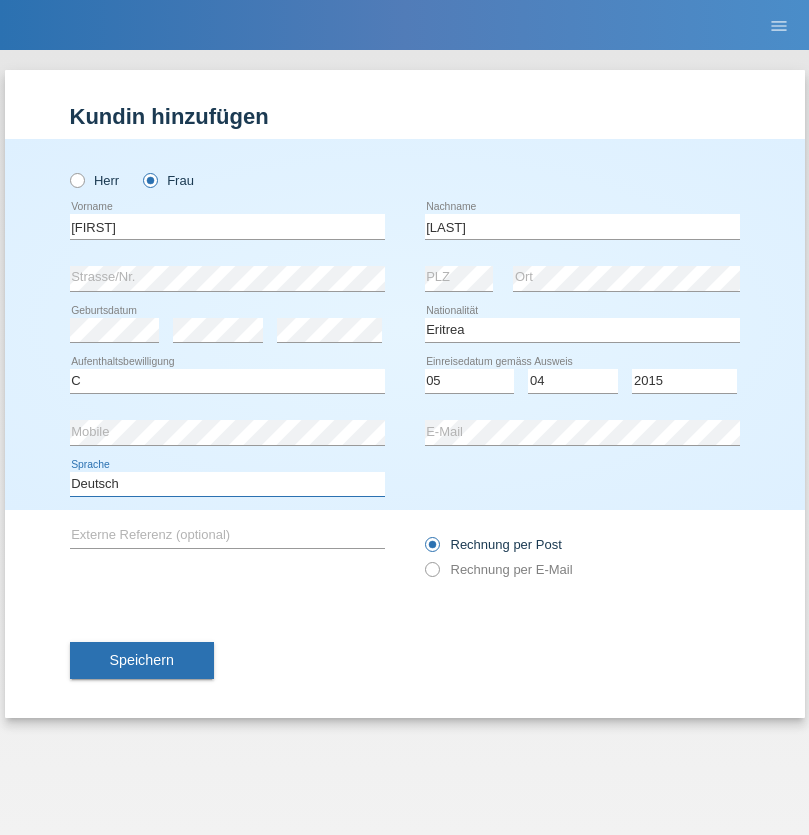 select on "en" 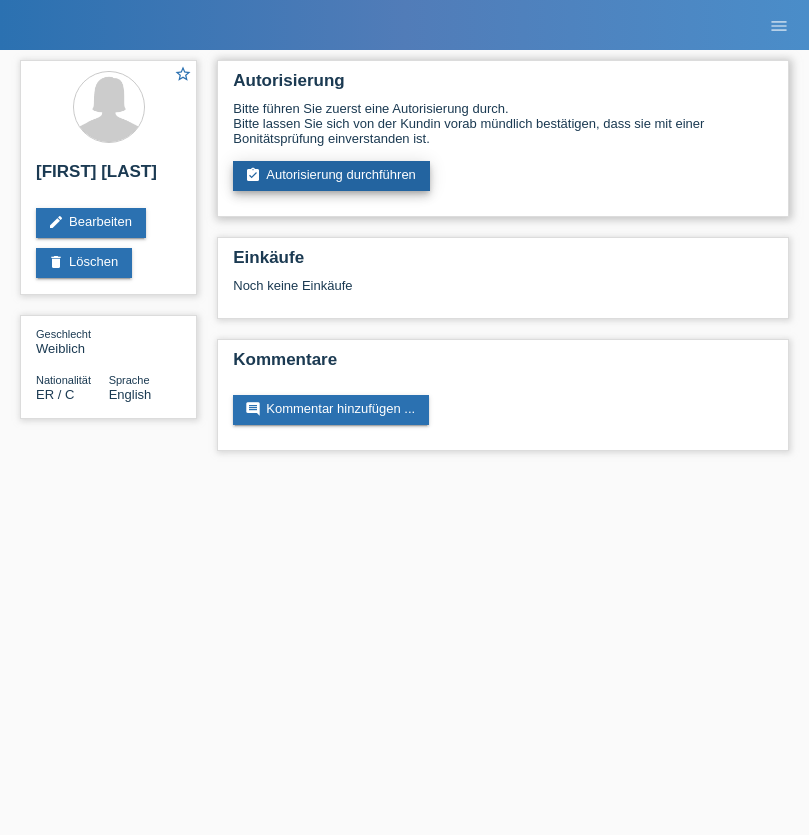 click on "assignment_turned_in  Autorisierung durchführen" at bounding box center [331, 176] 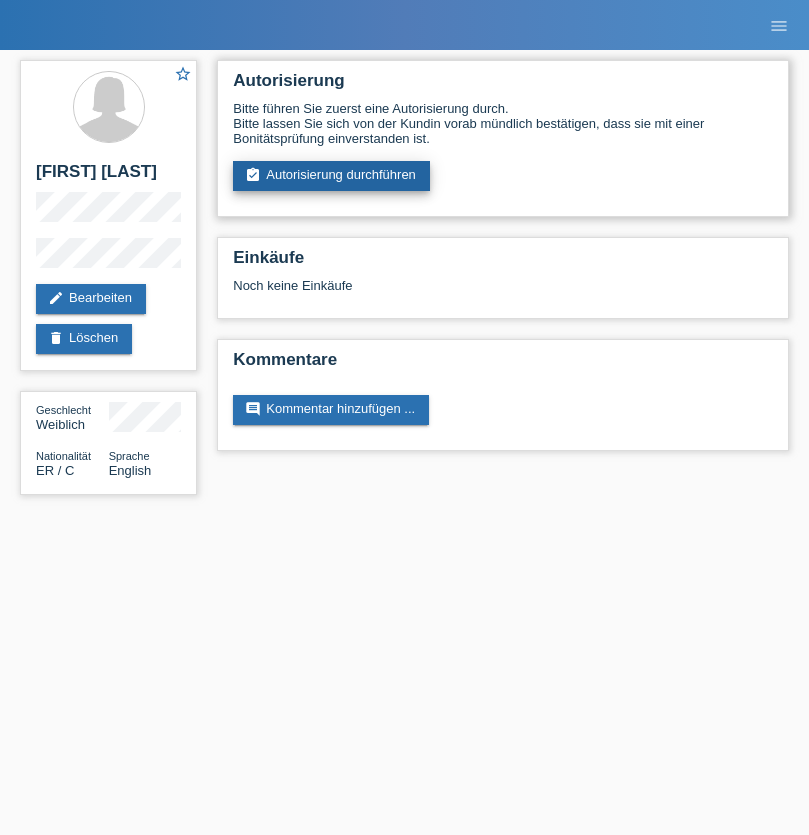 scroll, scrollTop: 0, scrollLeft: 0, axis: both 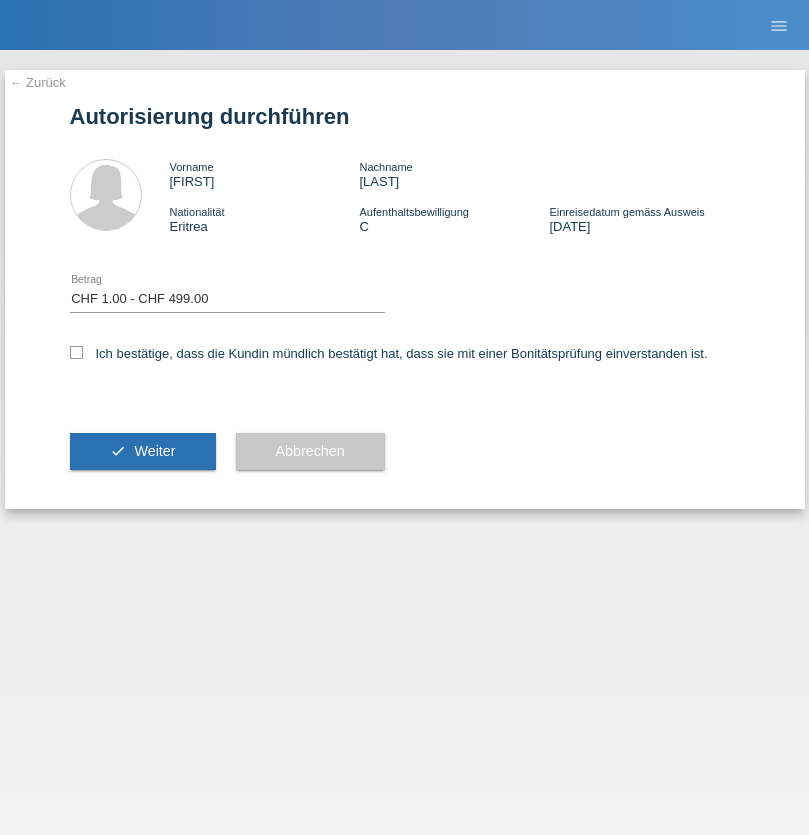 select on "1" 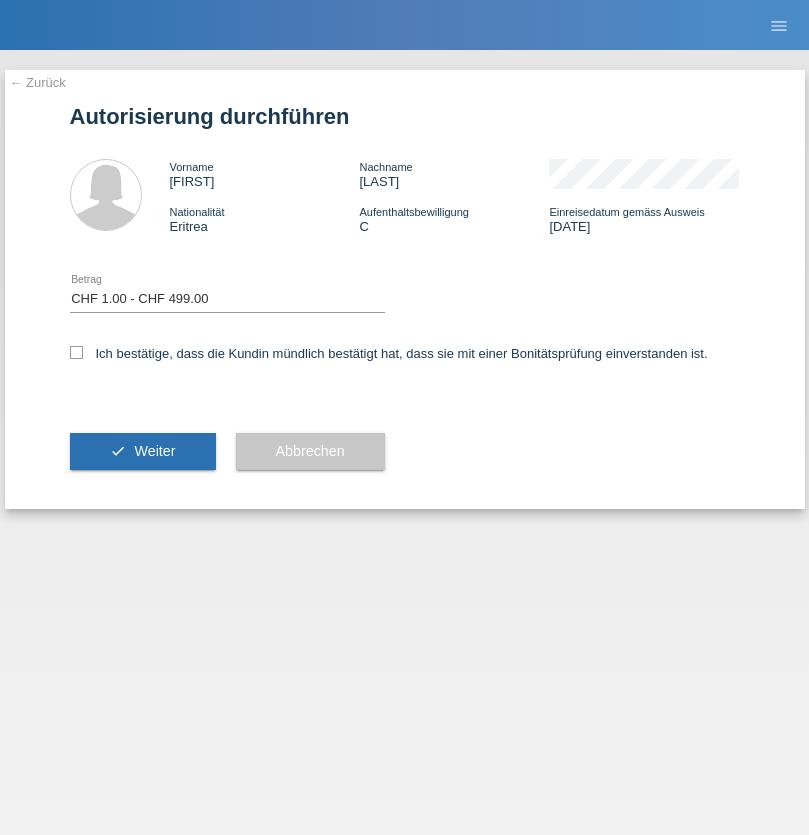 checkbox on "true" 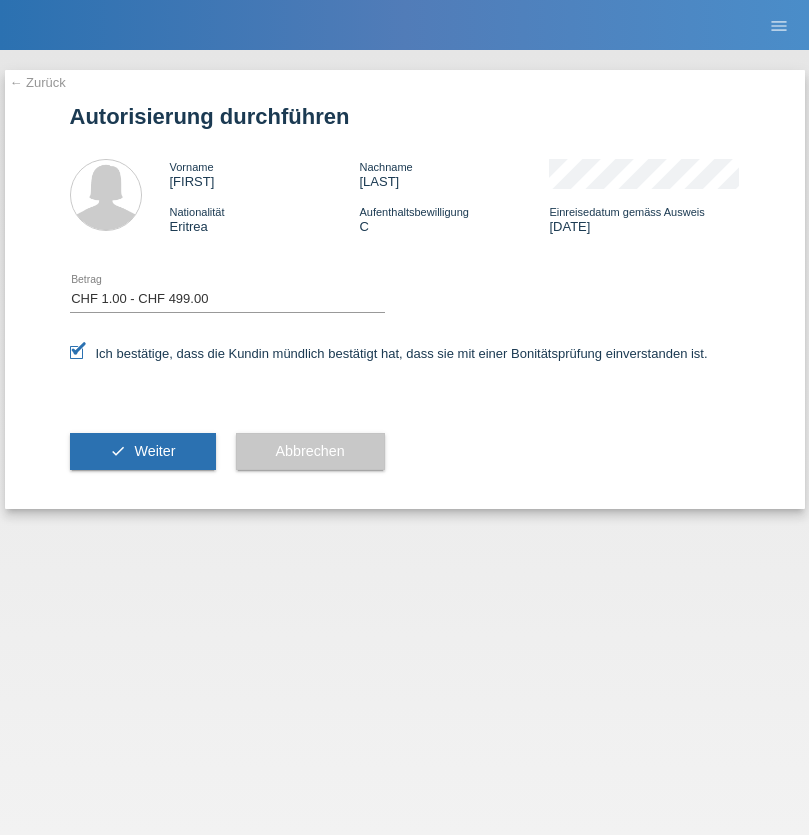 scroll, scrollTop: 0, scrollLeft: 0, axis: both 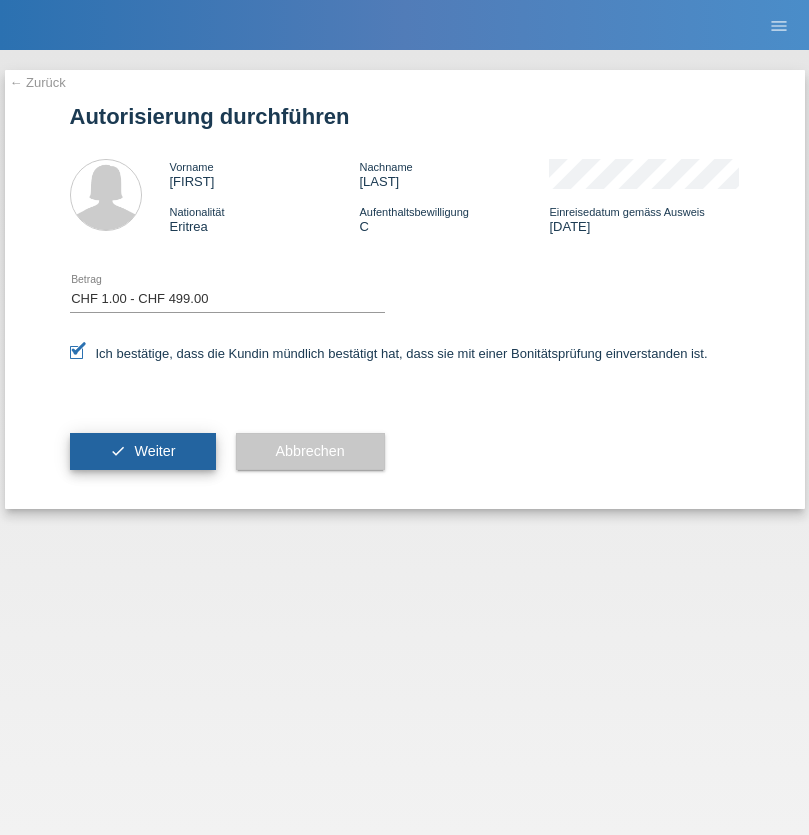 click on "Weiter" at bounding box center (154, 451) 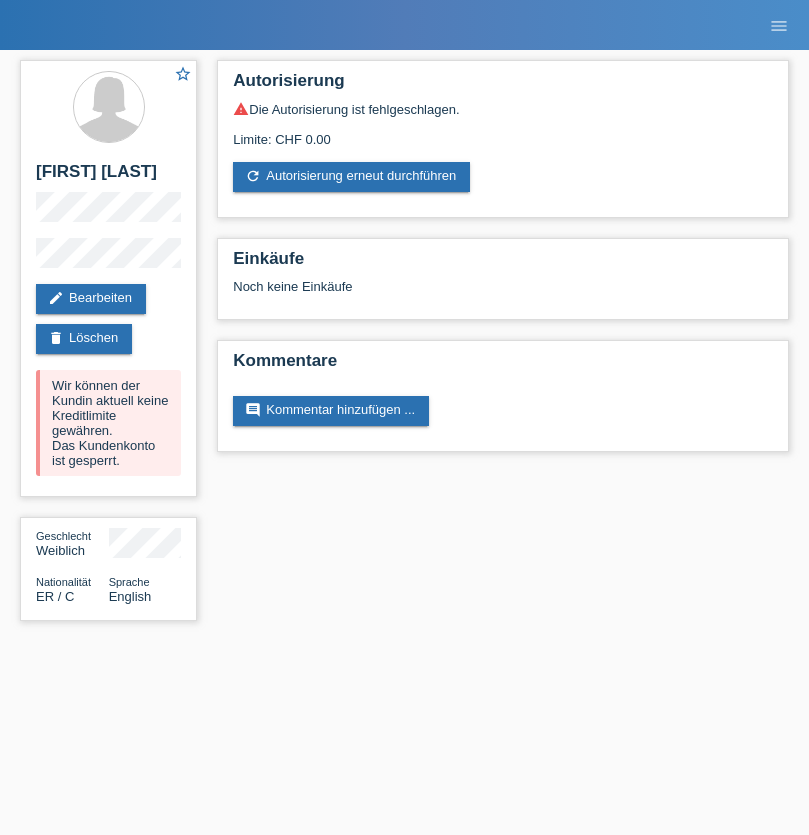 scroll, scrollTop: 0, scrollLeft: 0, axis: both 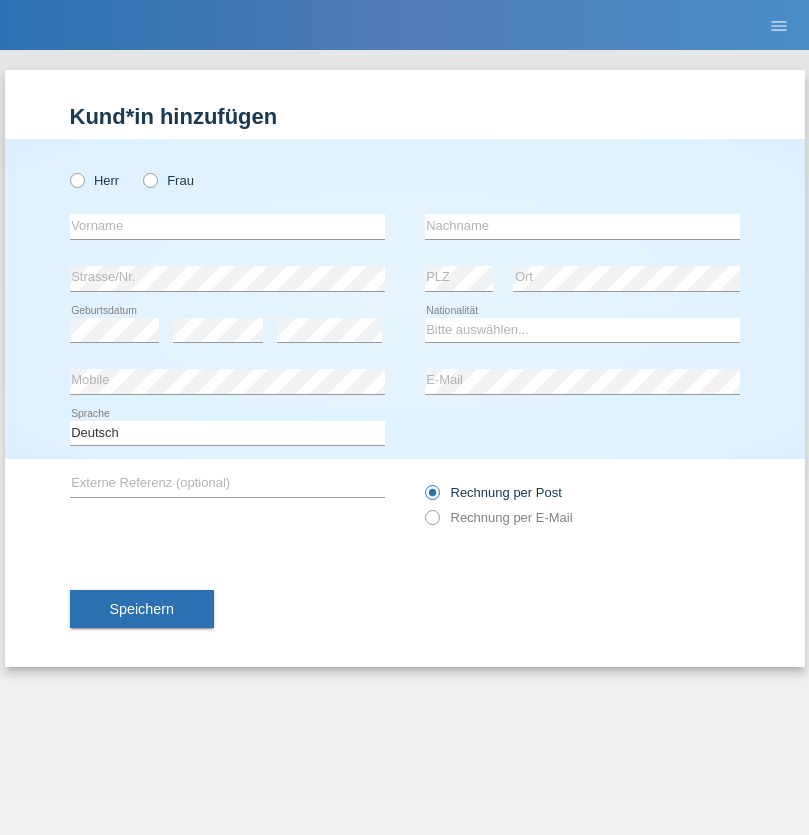 radio on "true" 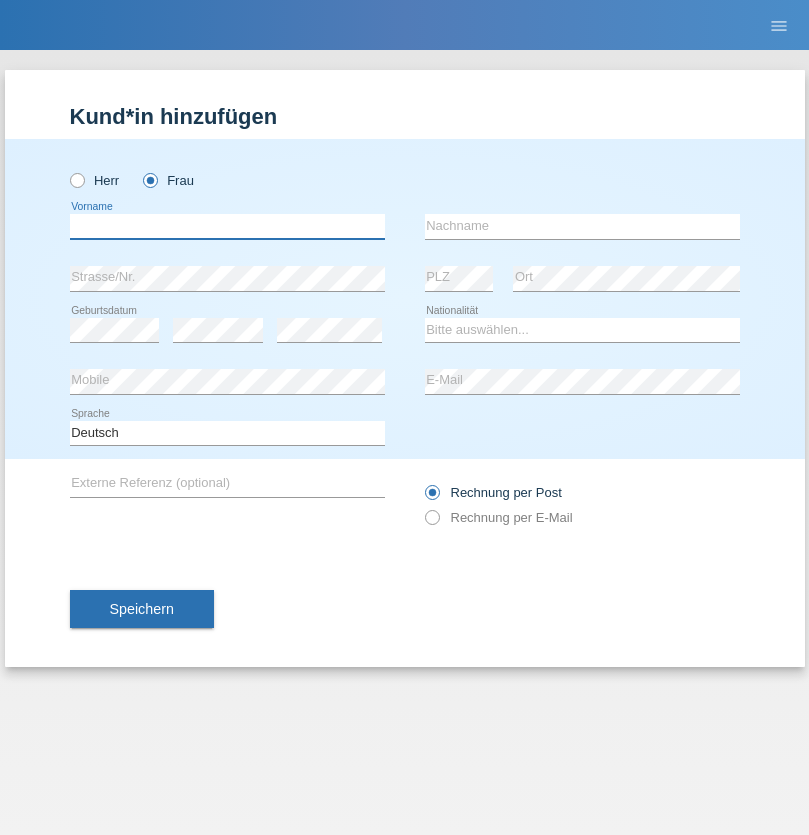 click at bounding box center [227, 226] 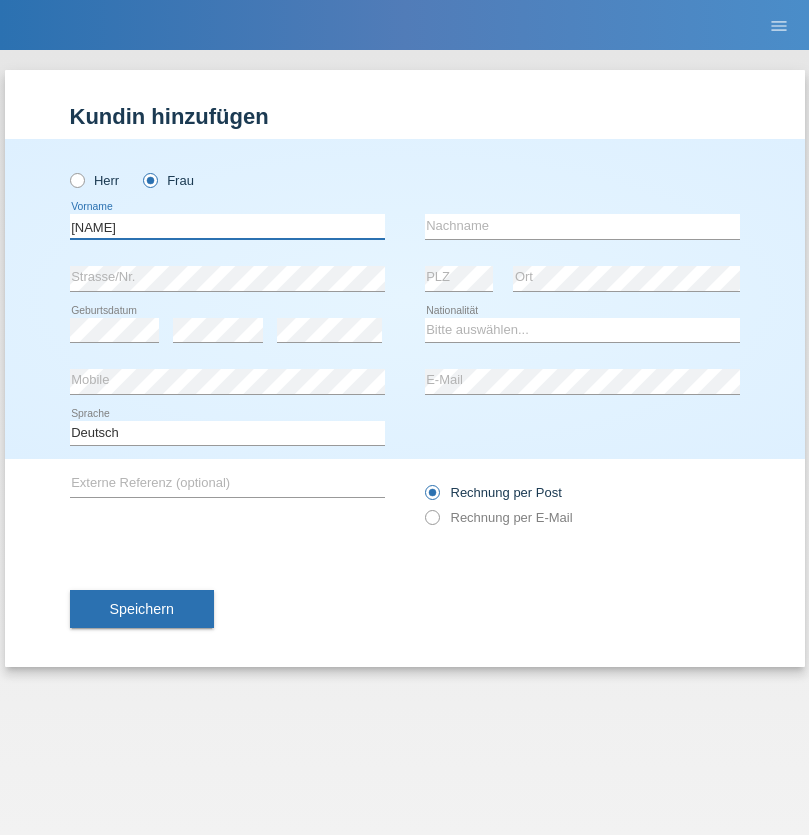 type on "[FIRST]" 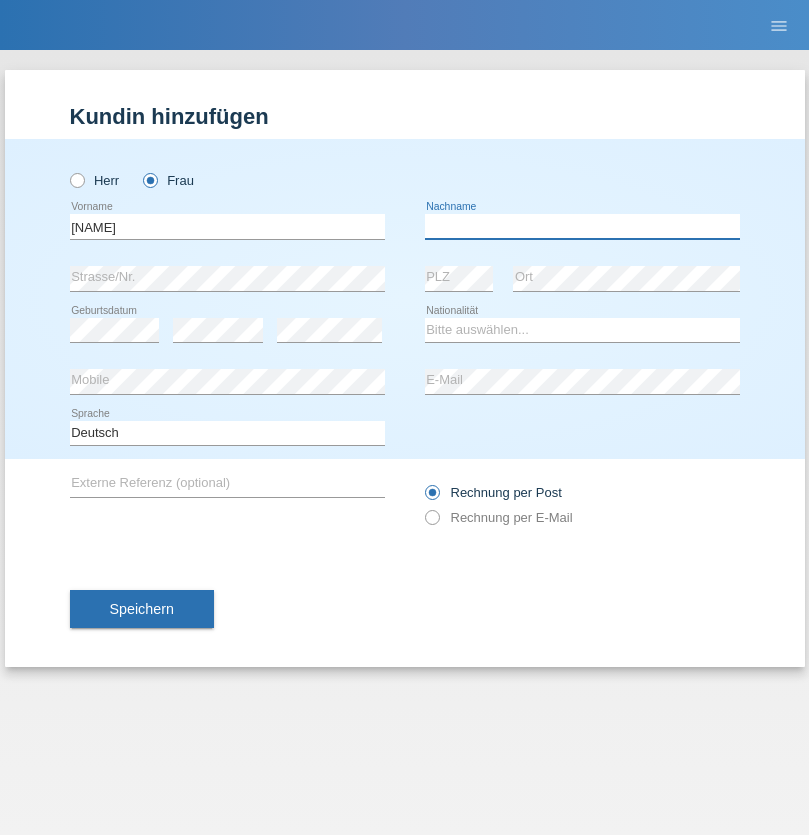 click at bounding box center [582, 226] 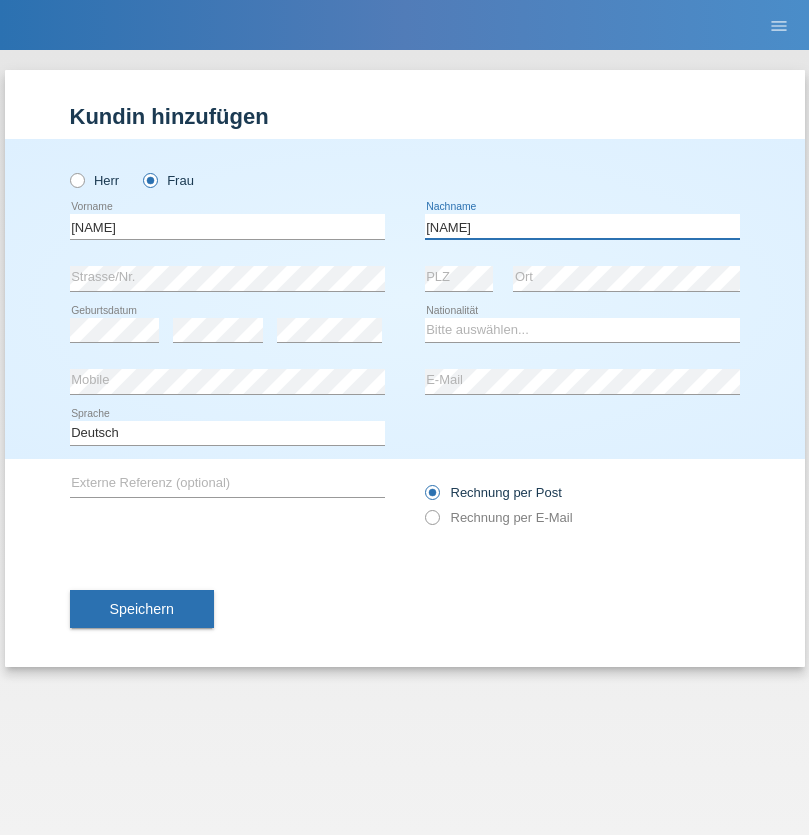 type on "[LAST]" 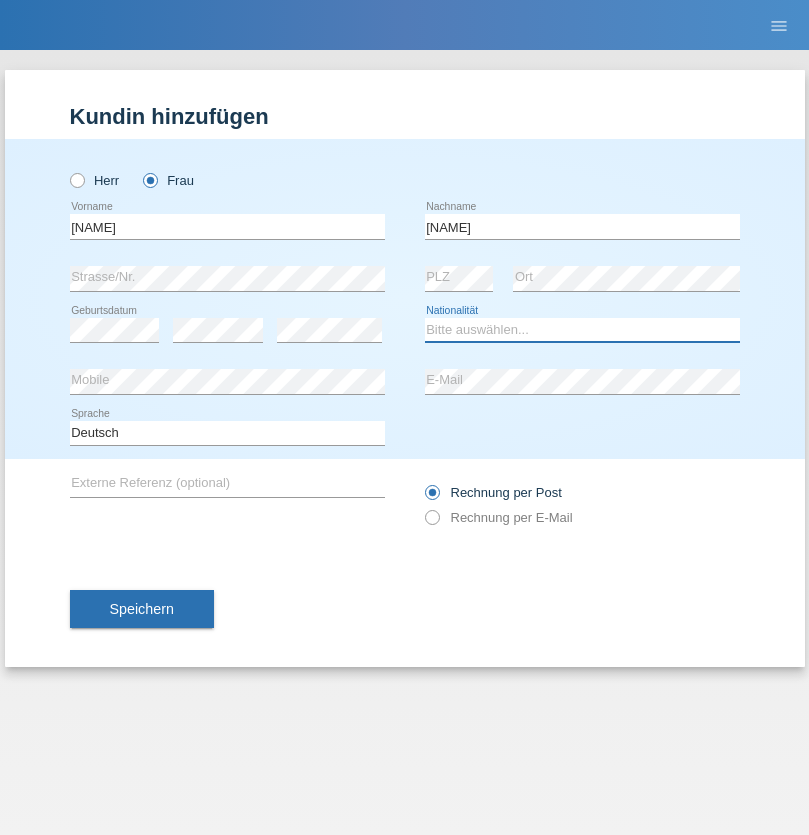 select on "CH" 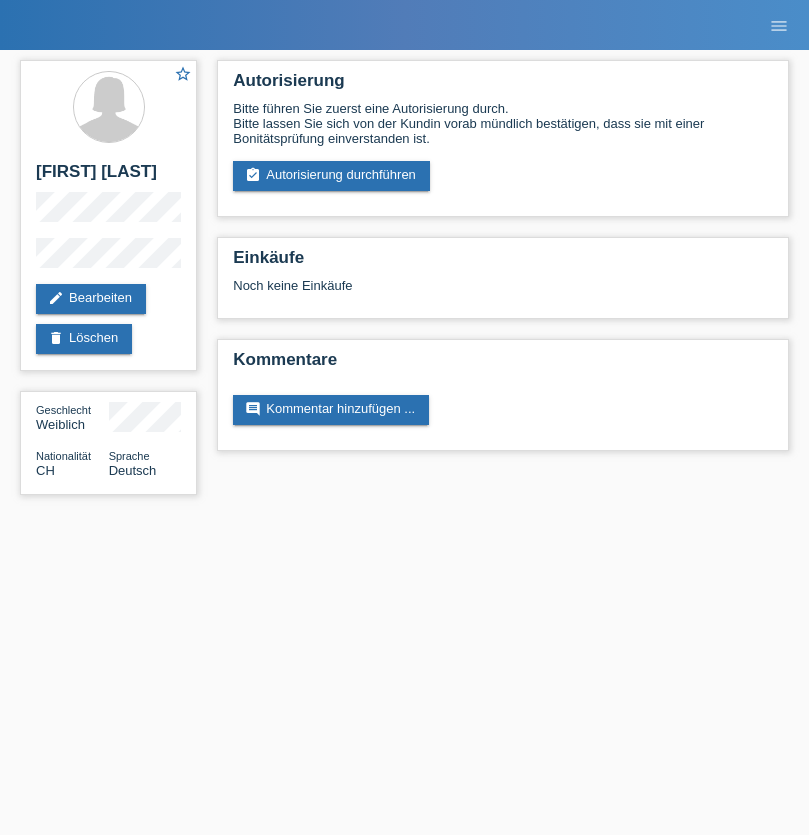 scroll, scrollTop: 0, scrollLeft: 0, axis: both 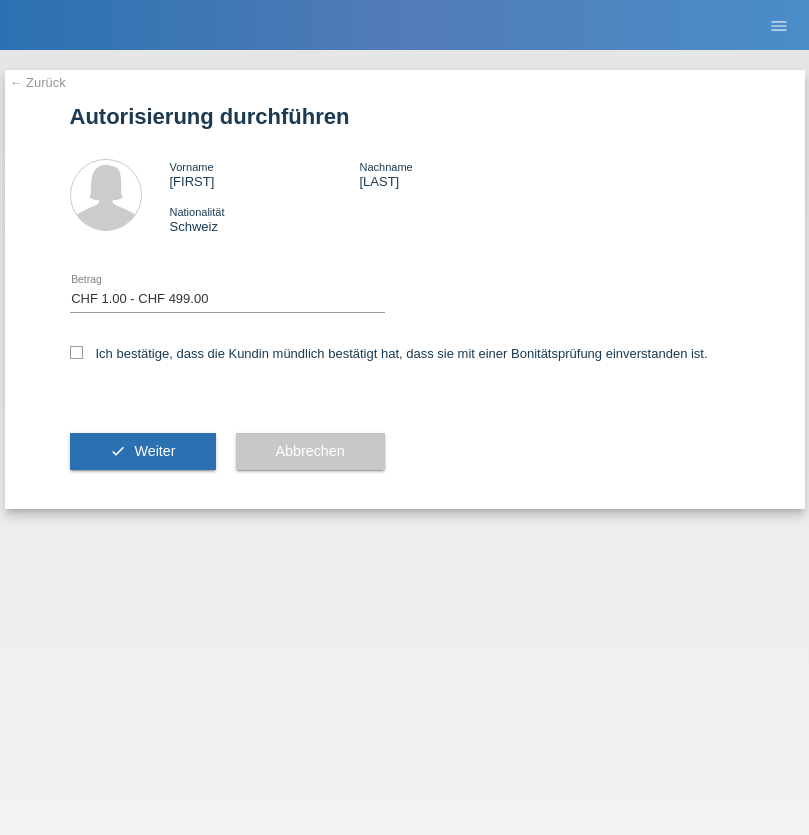 select on "1" 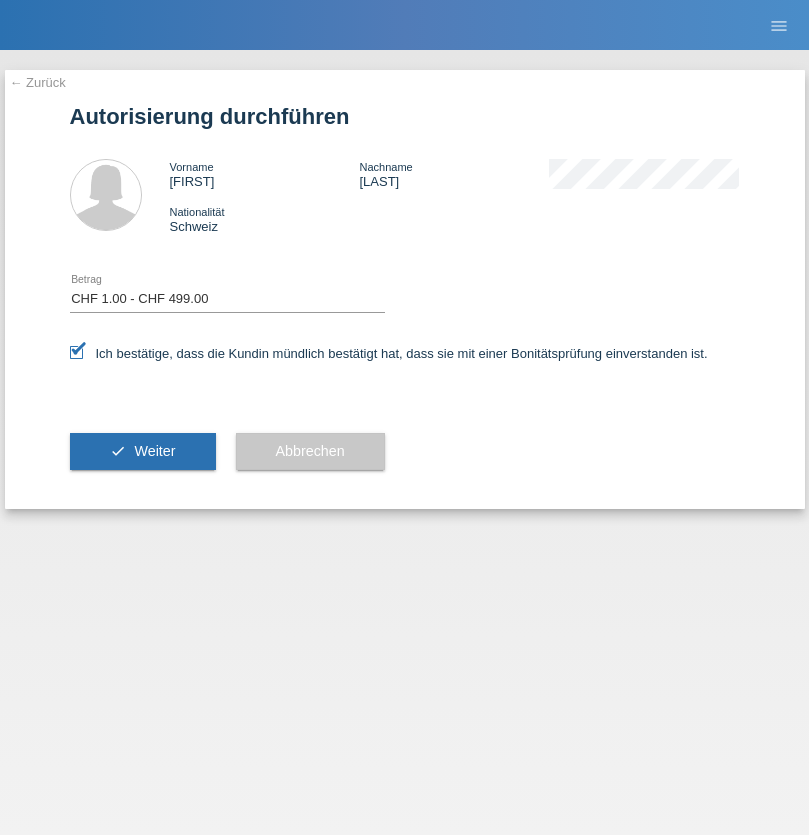 scroll, scrollTop: 0, scrollLeft: 0, axis: both 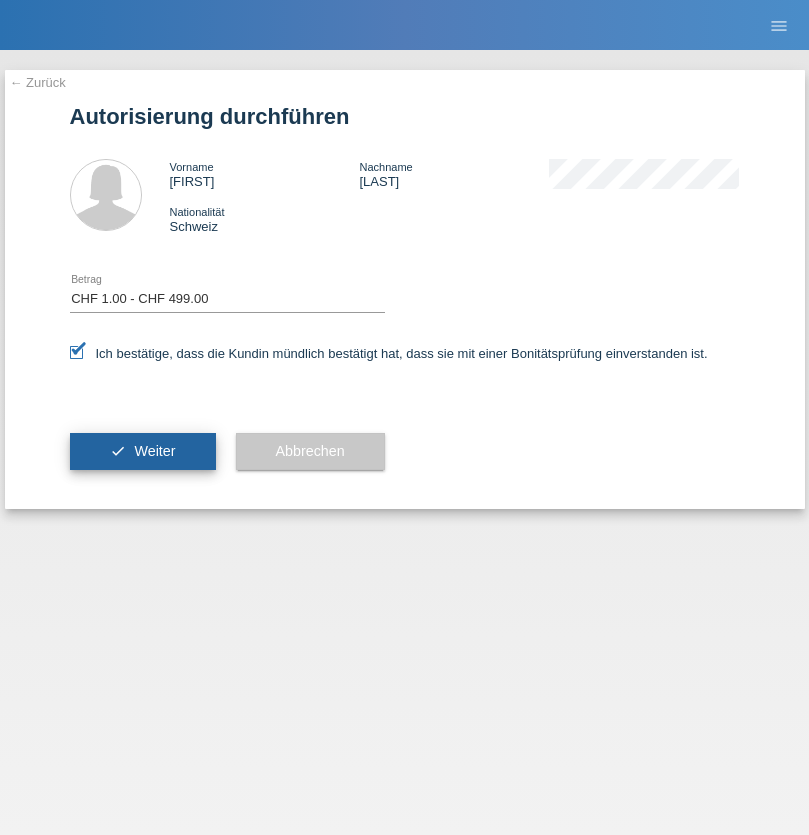 click on "Weiter" at bounding box center (154, 451) 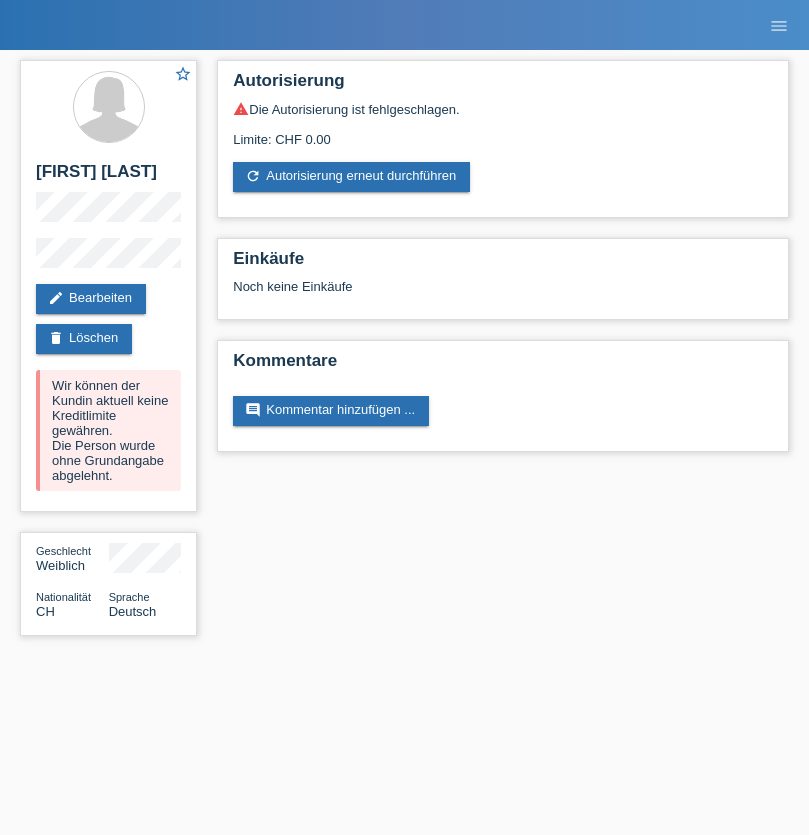 scroll, scrollTop: 0, scrollLeft: 0, axis: both 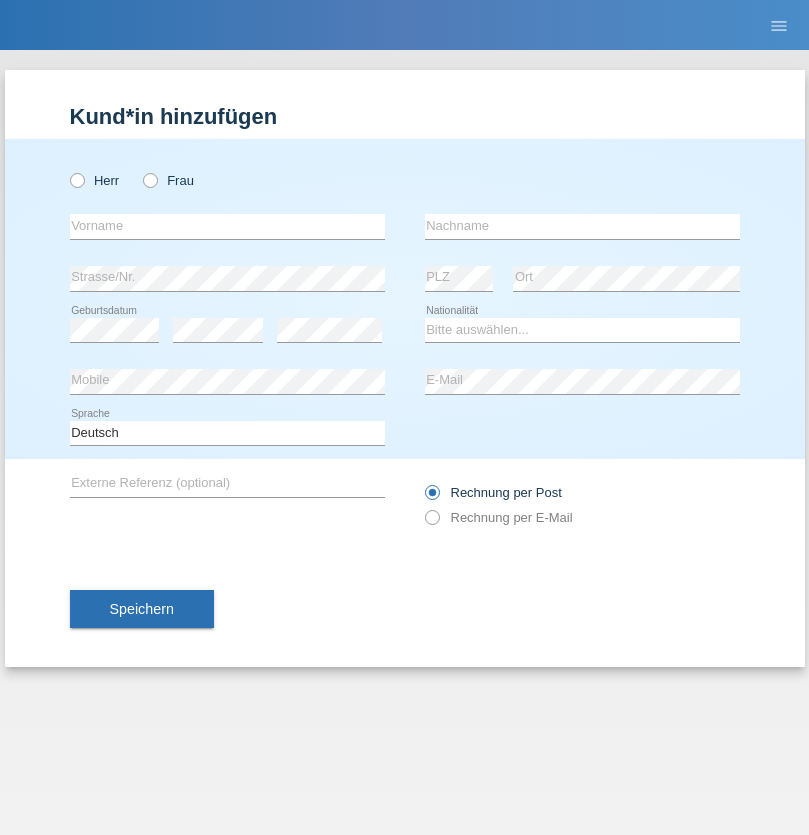 radio on "true" 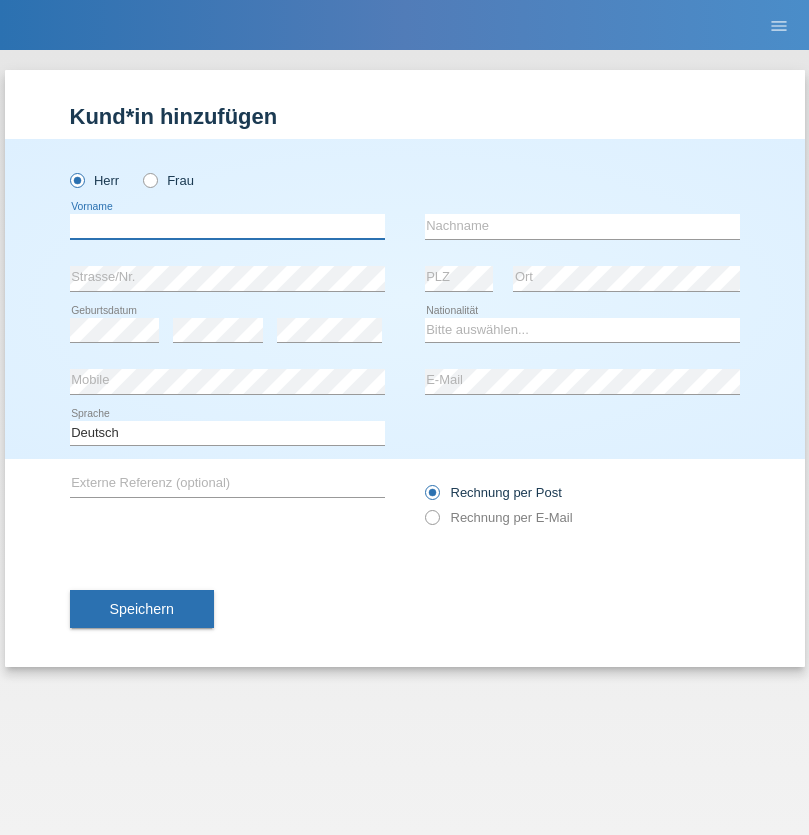 click at bounding box center [227, 226] 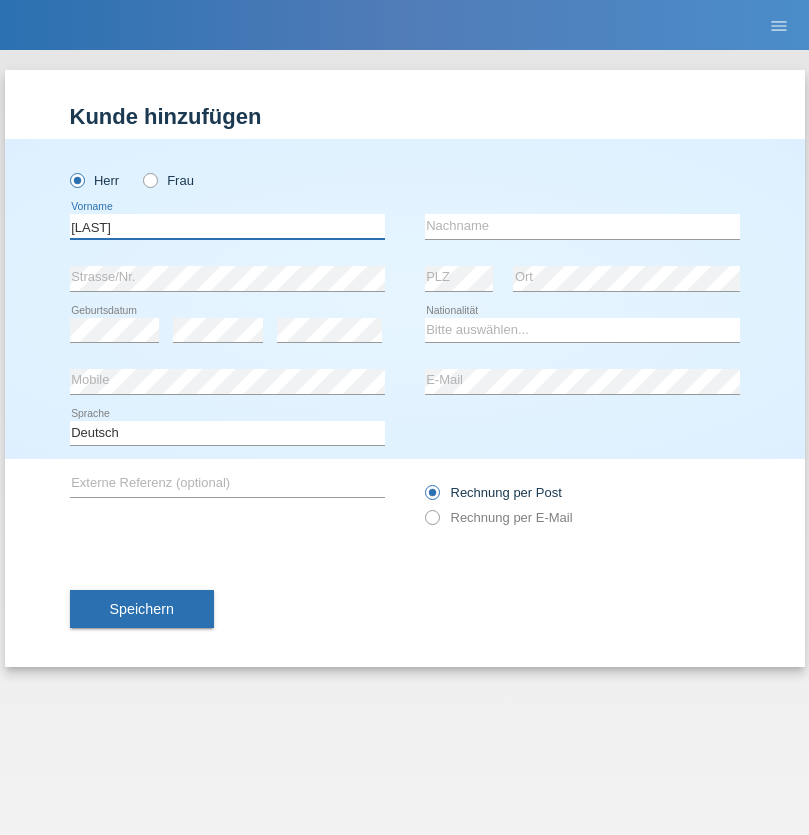 type on "Tawfiq" 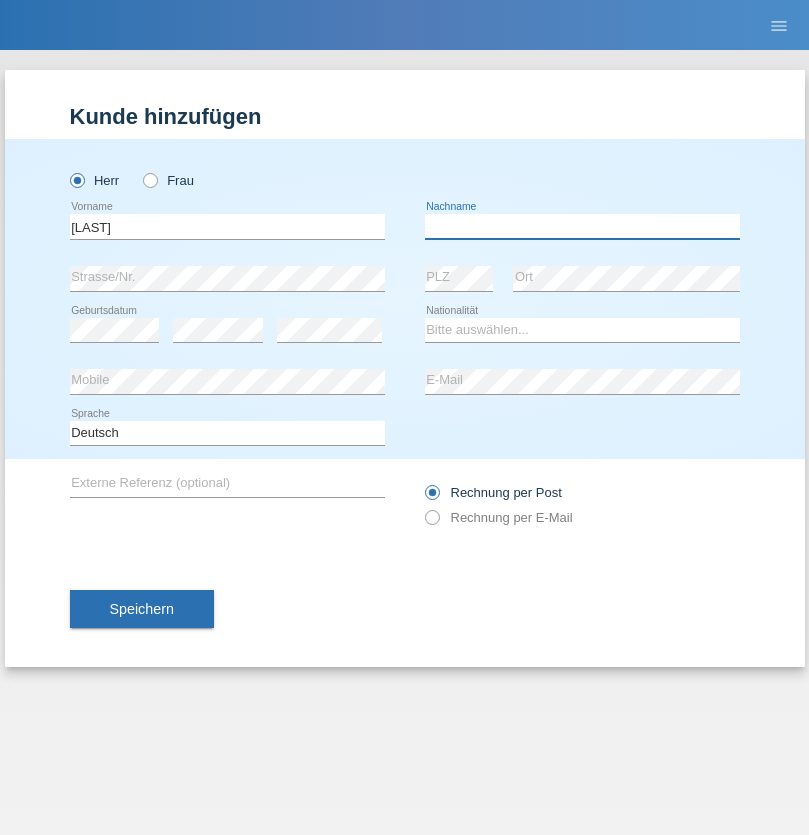click at bounding box center (582, 226) 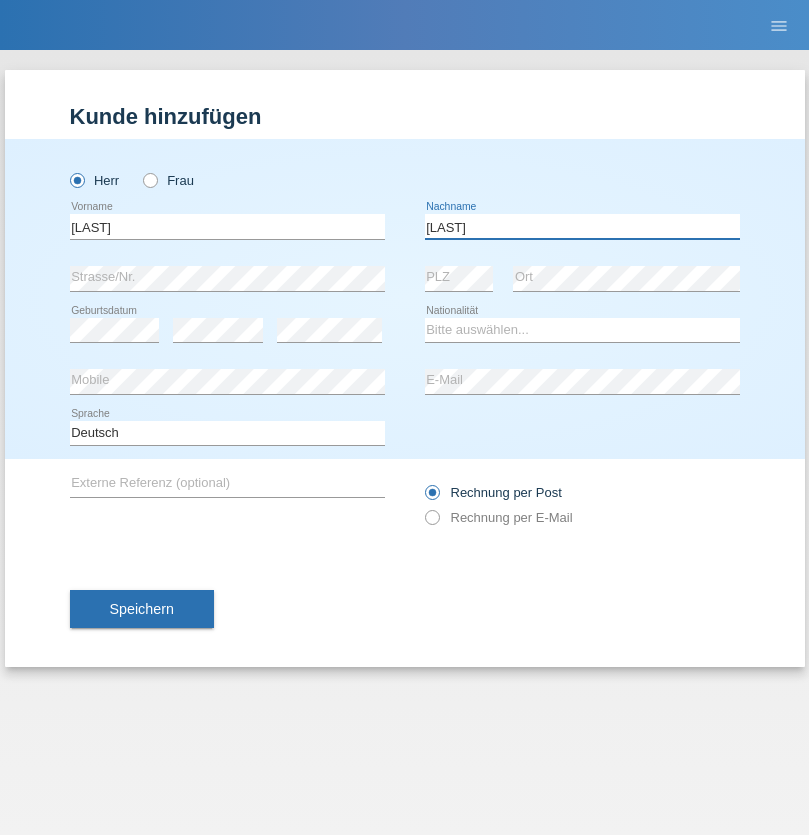 type on "Taher" 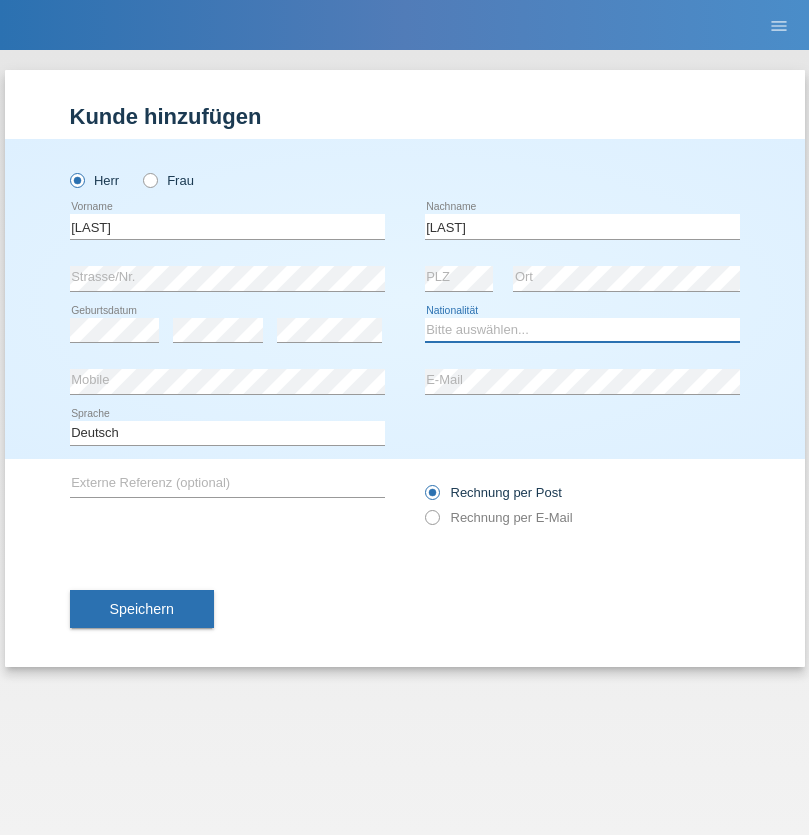 select on "IQ" 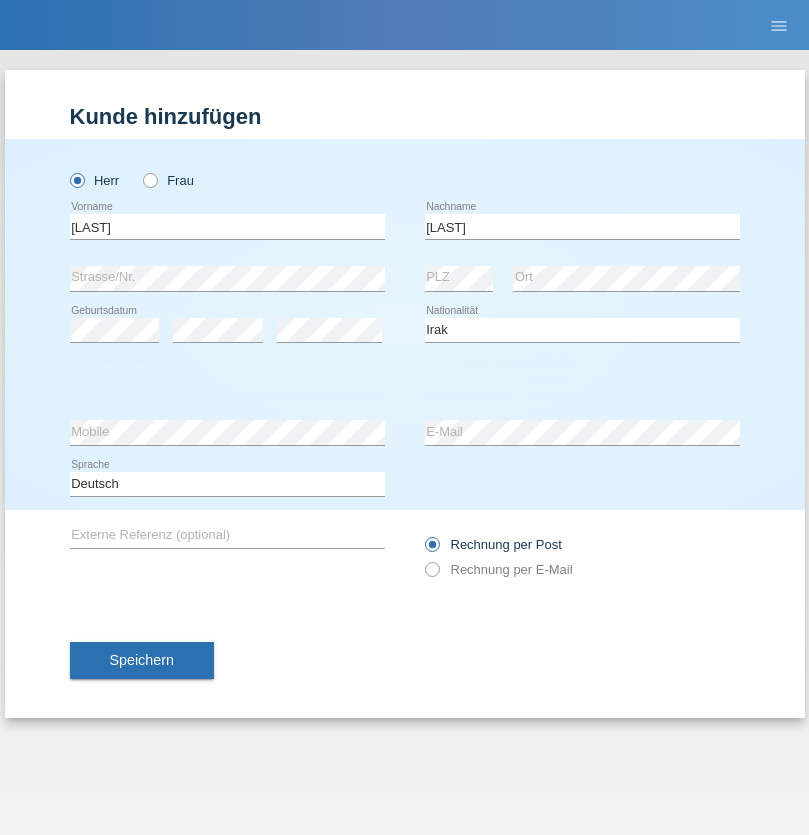 select on "C" 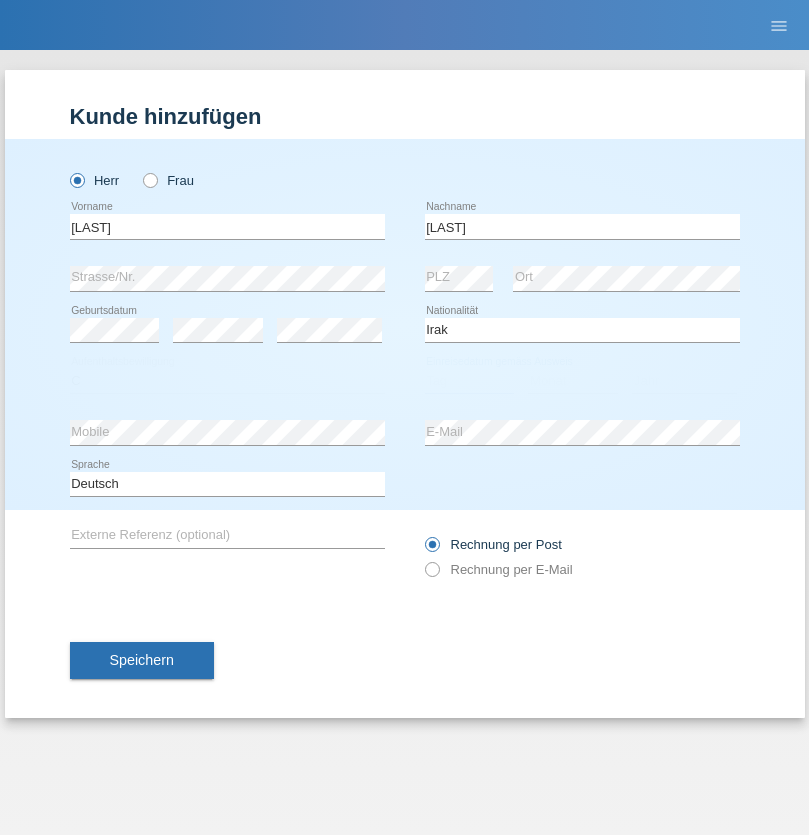 select on "01" 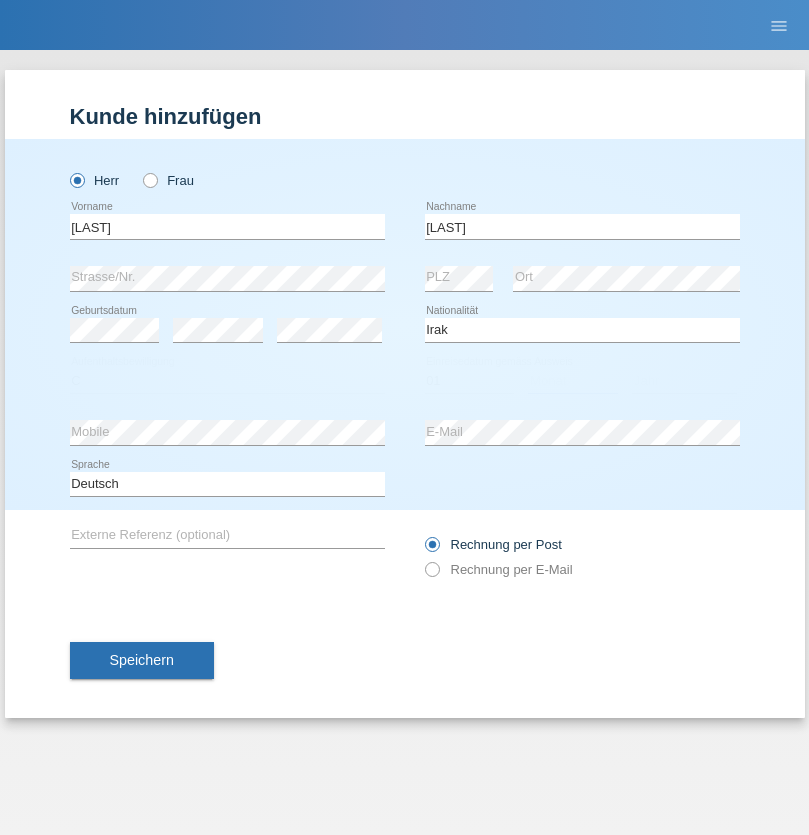 select on "07" 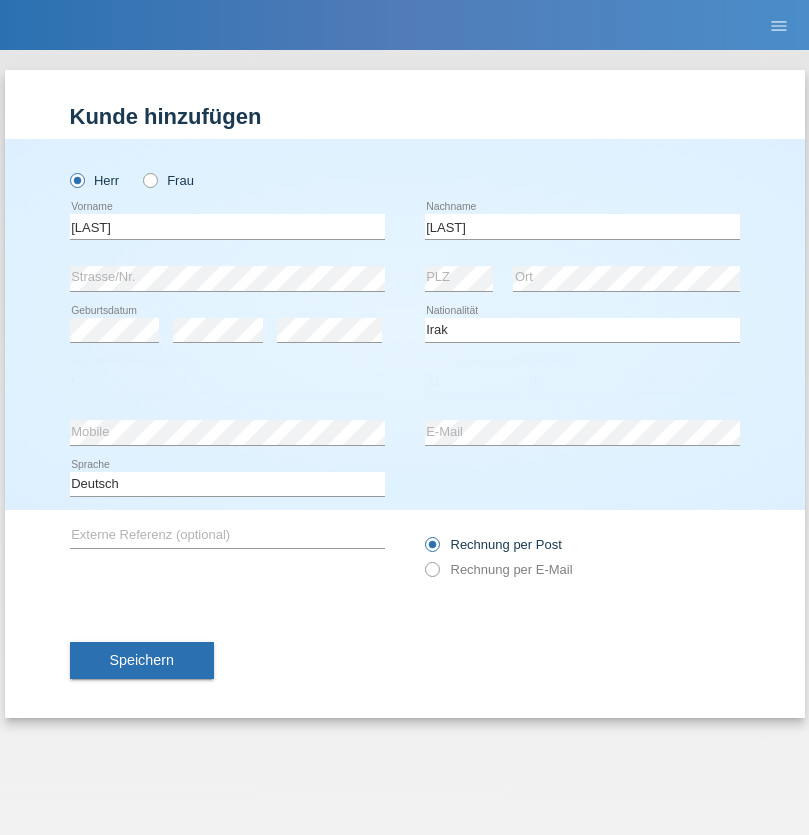 select on "1973" 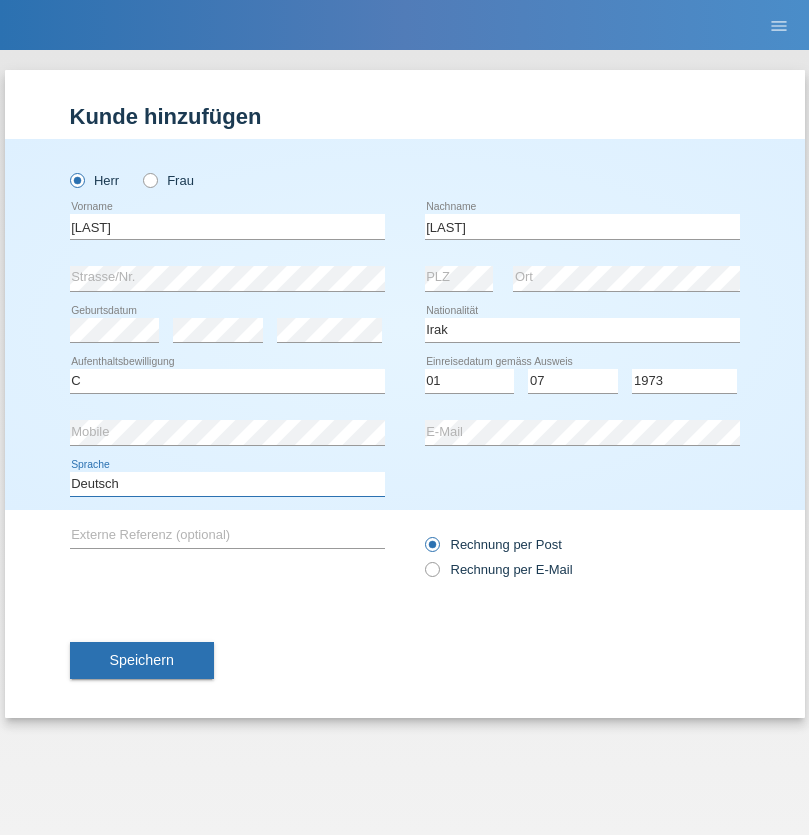select on "en" 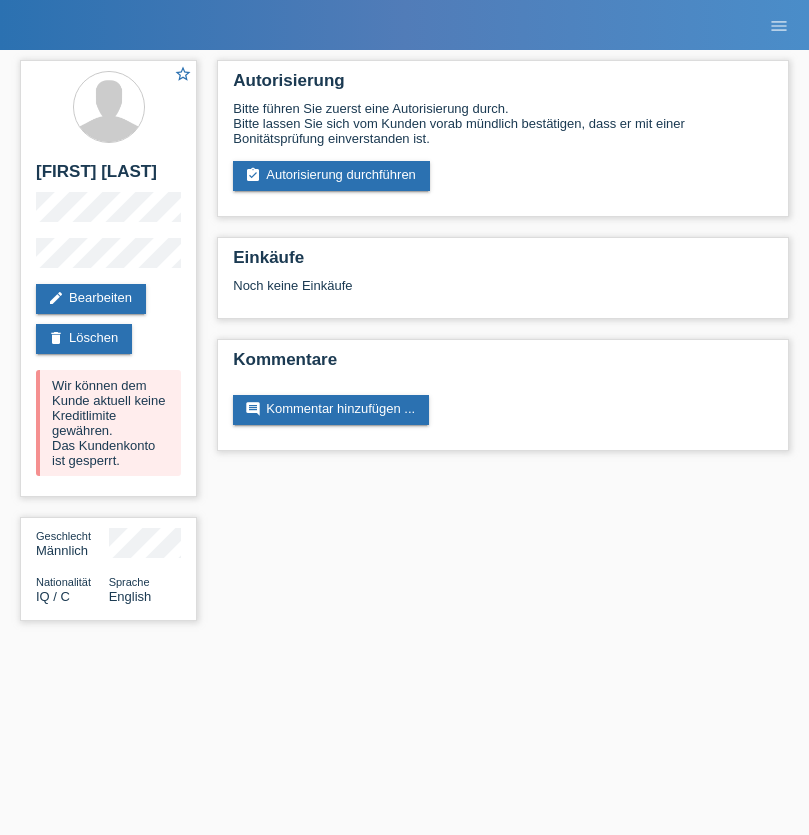 scroll, scrollTop: 0, scrollLeft: 0, axis: both 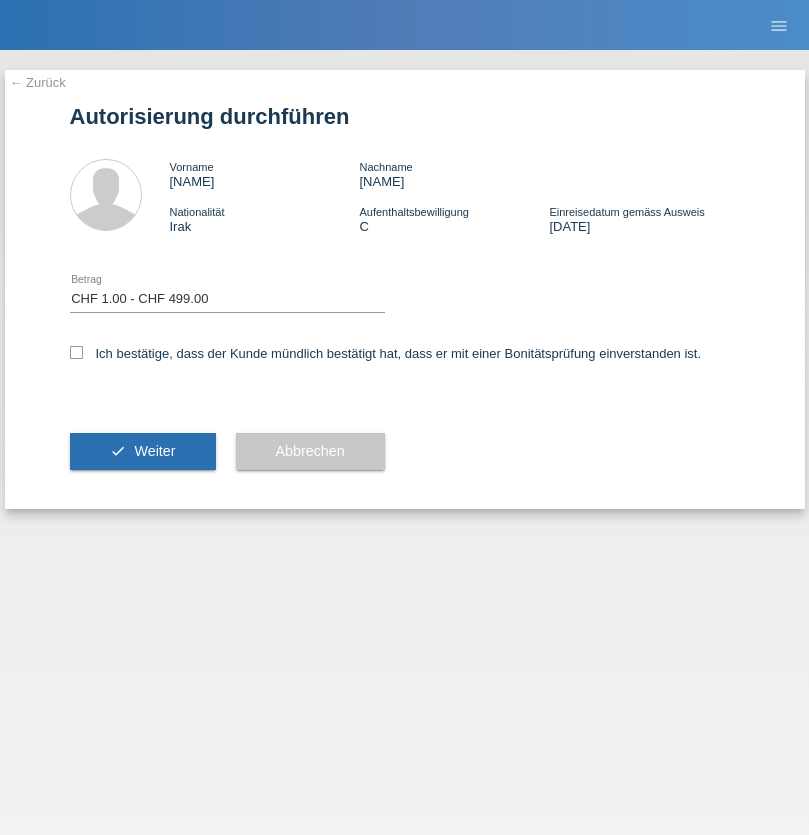 select on "1" 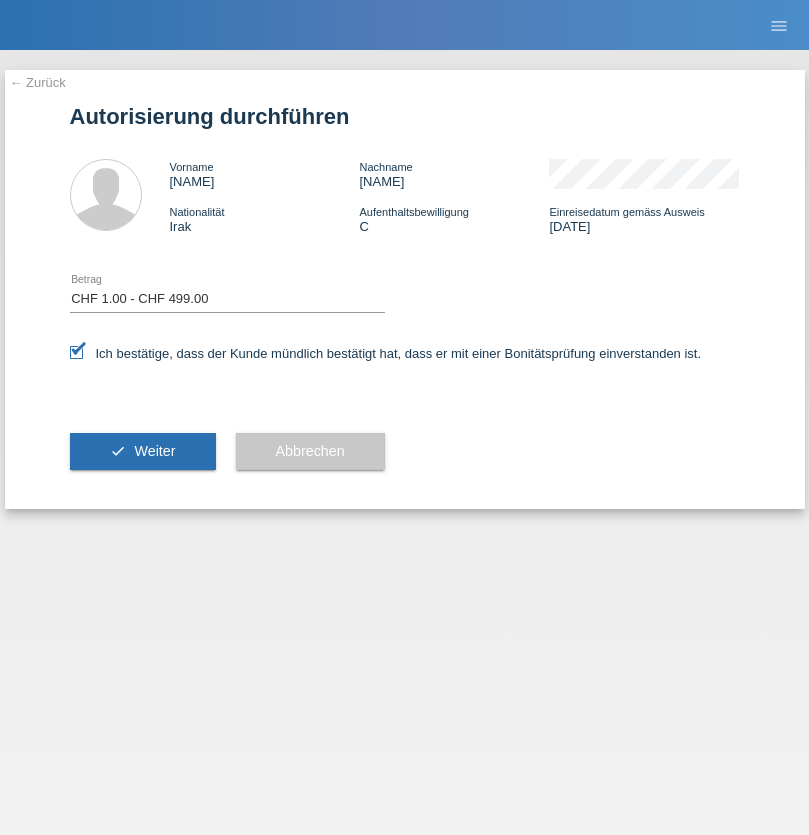 scroll, scrollTop: 0, scrollLeft: 0, axis: both 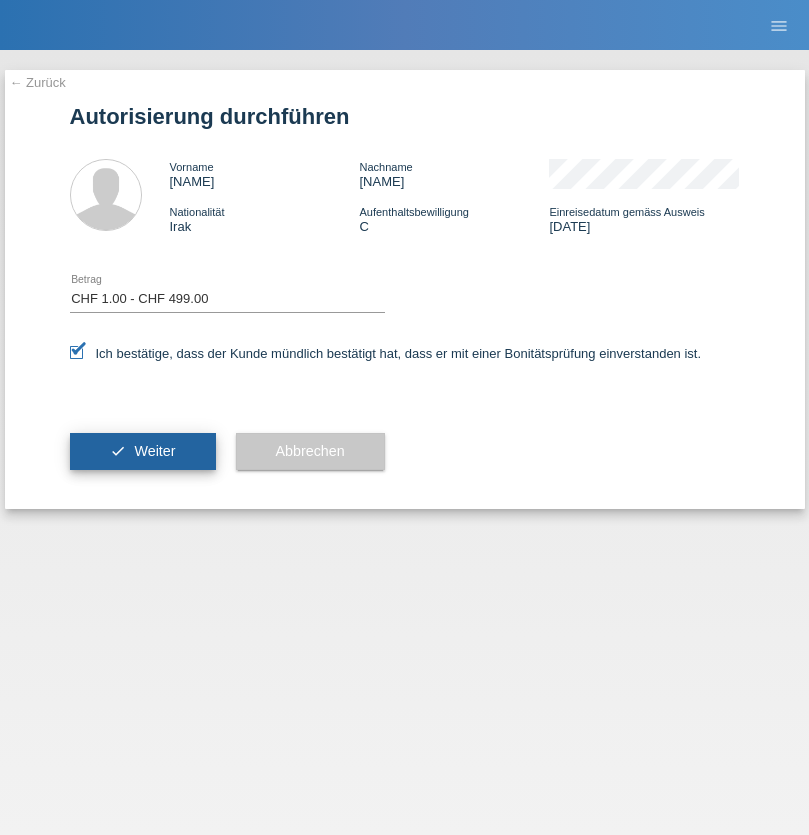 click on "Weiter" at bounding box center [154, 451] 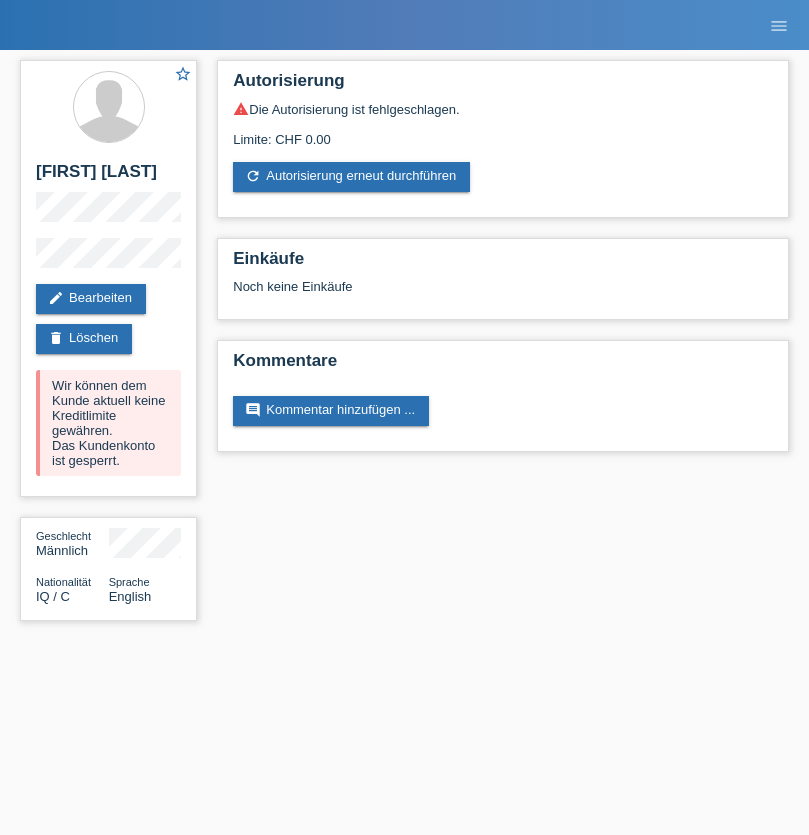 scroll, scrollTop: 0, scrollLeft: 0, axis: both 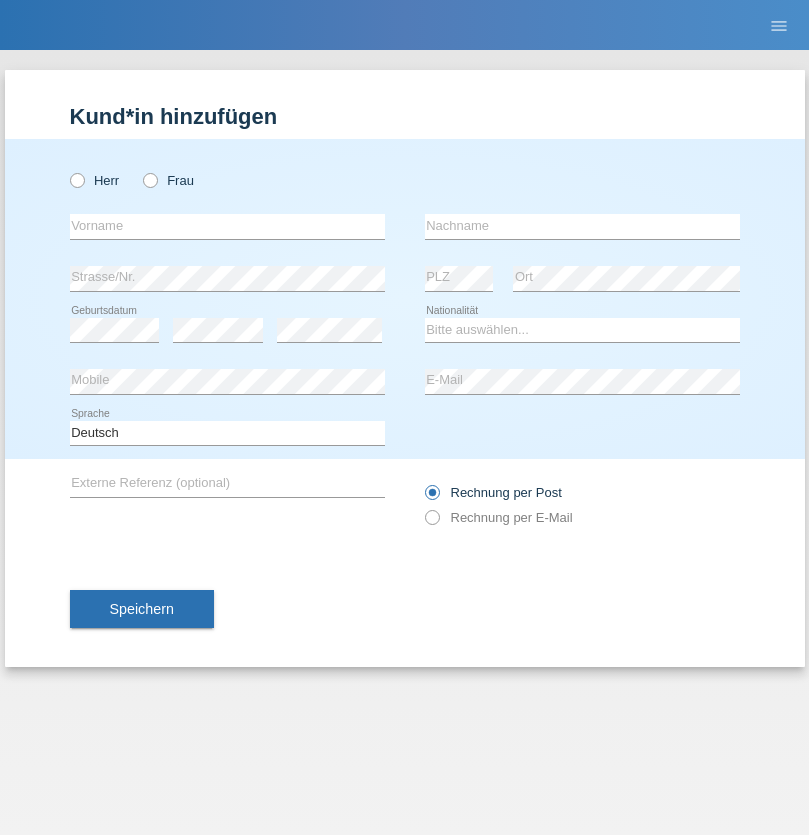 radio on "true" 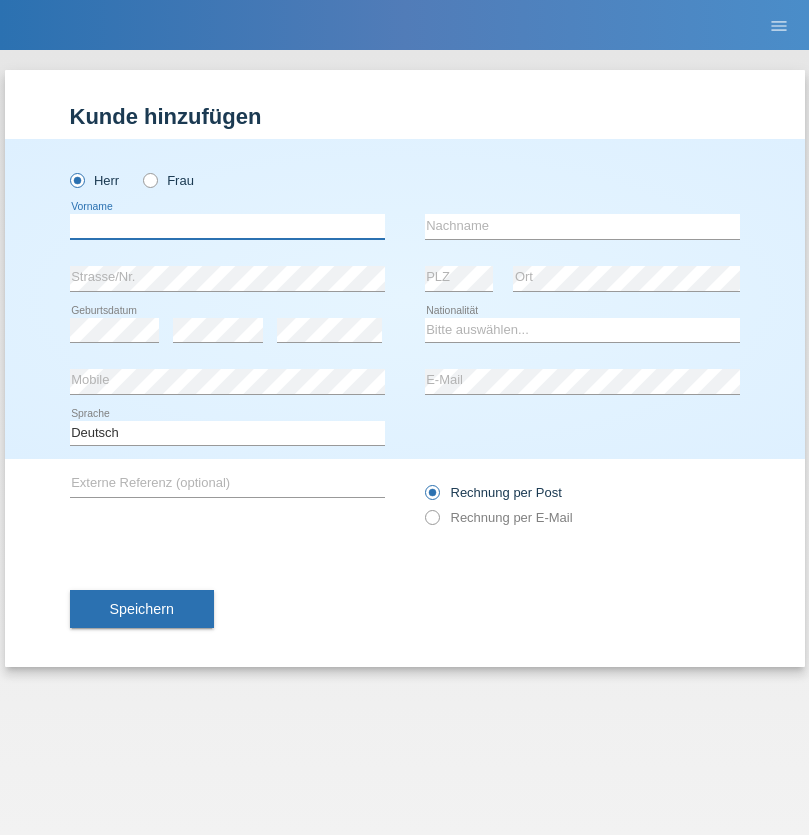 click at bounding box center [227, 226] 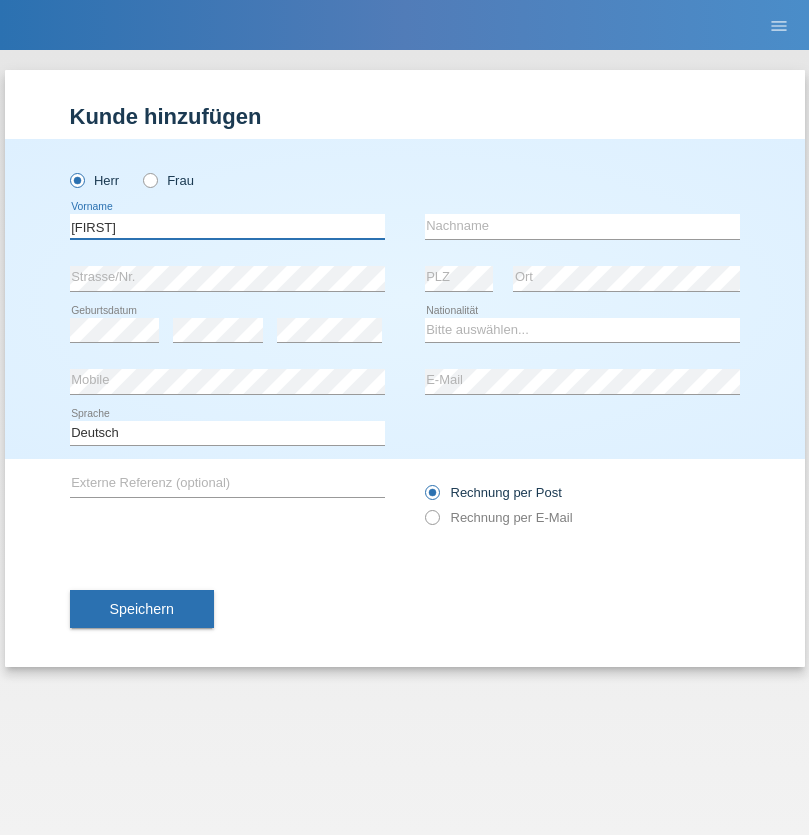 type on "Dominik" 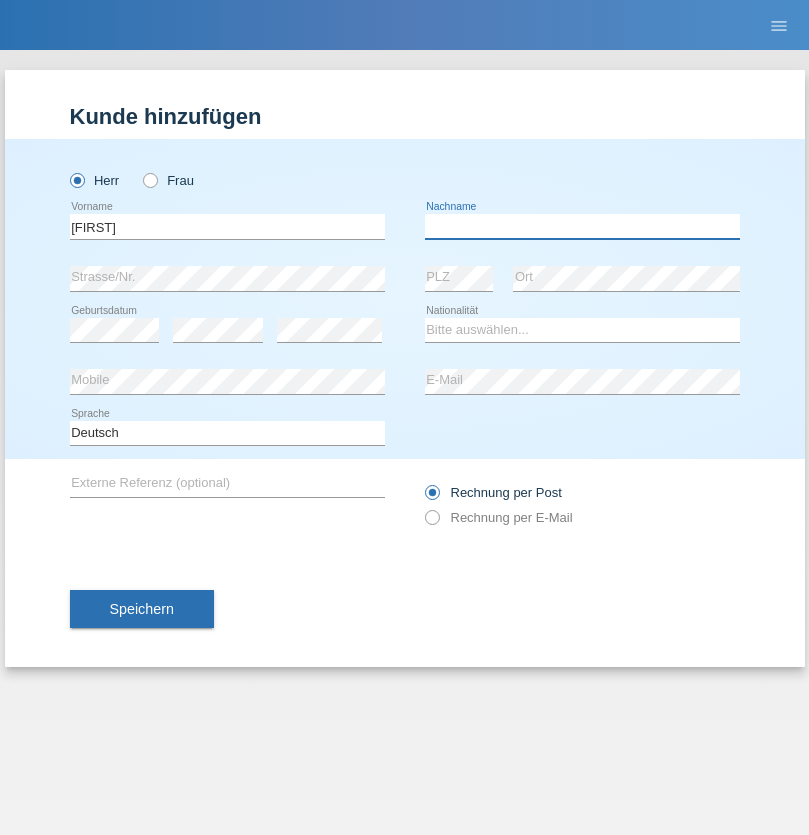click at bounding box center [582, 226] 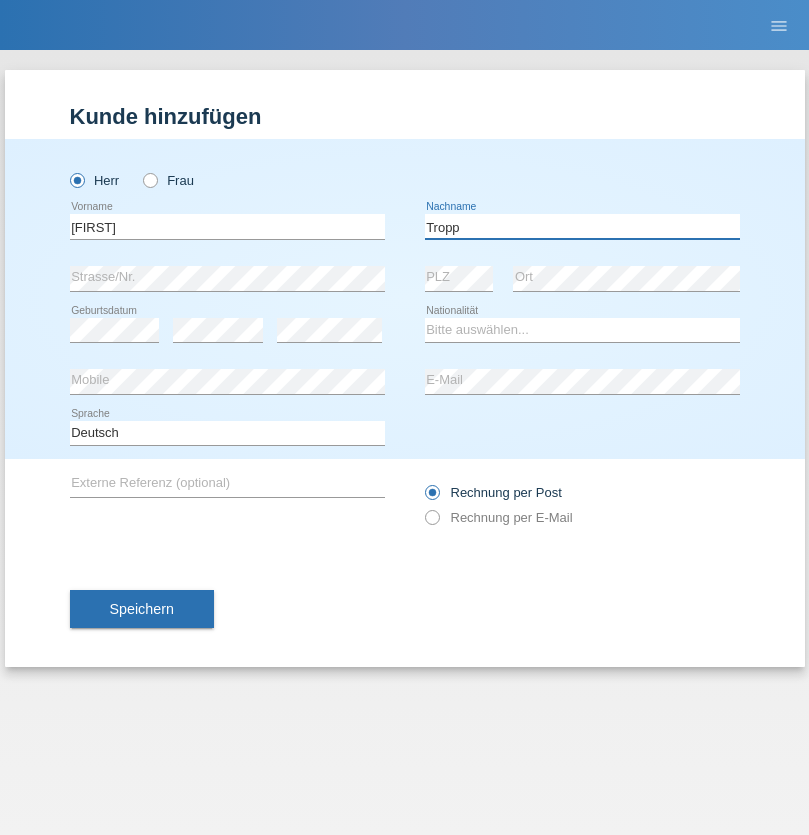 type on "Tropp" 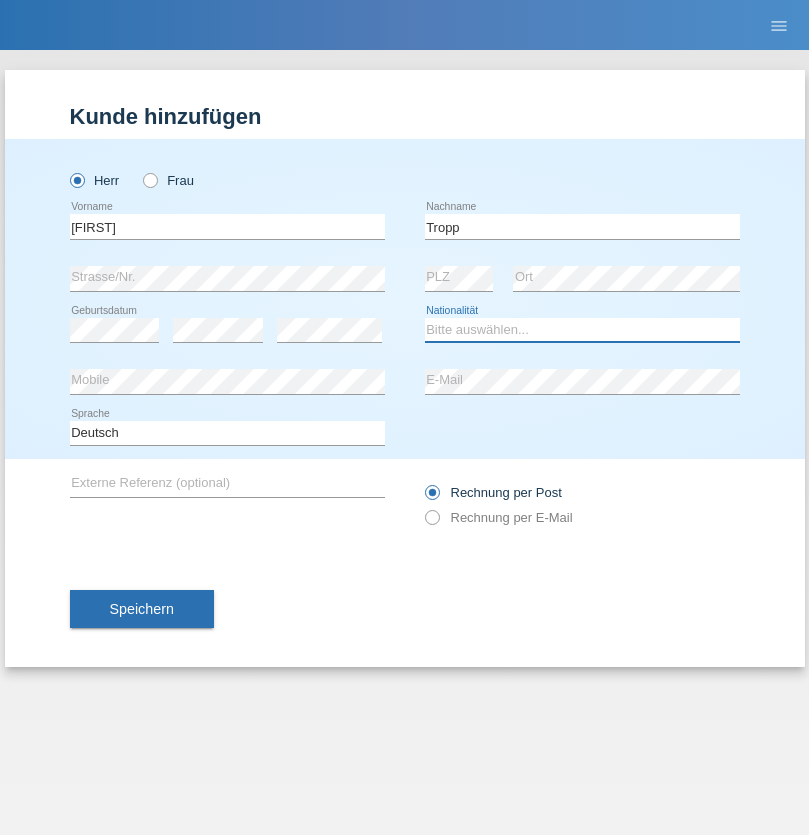 select on "SK" 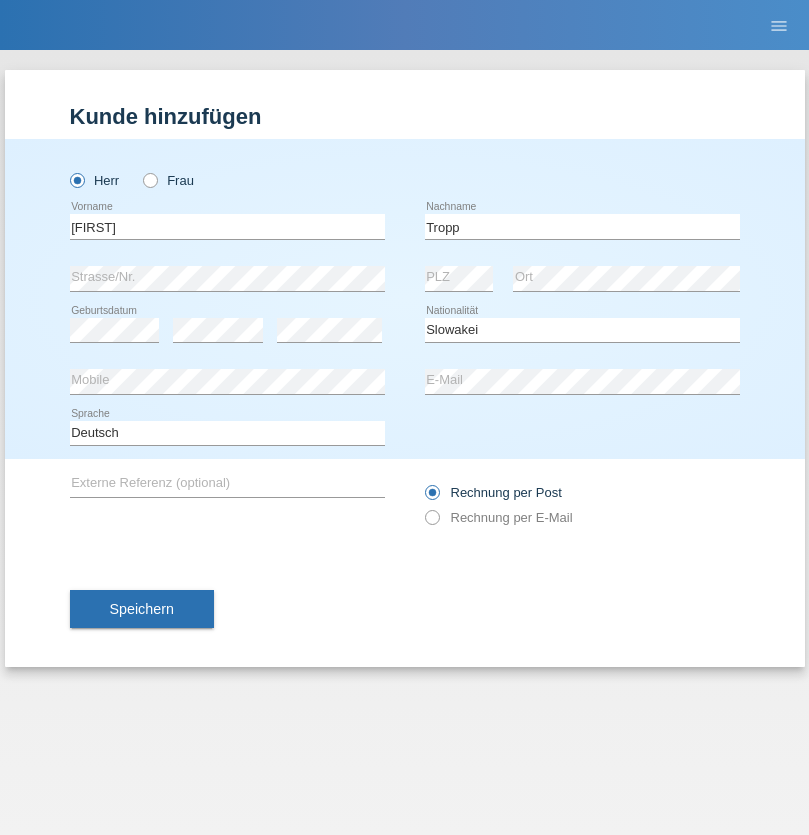 select on "C" 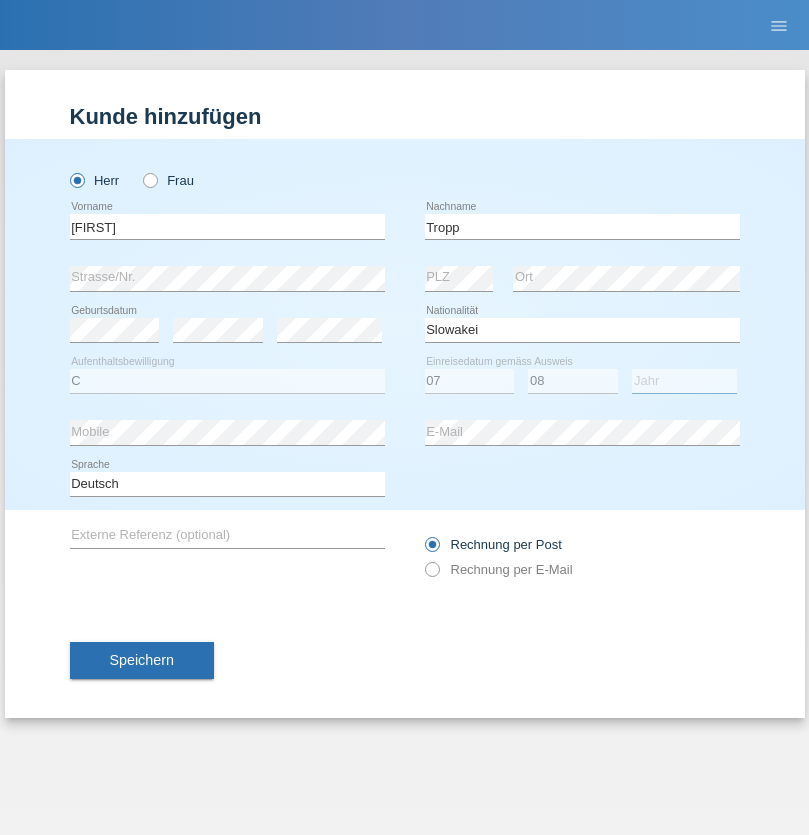 select on "2021" 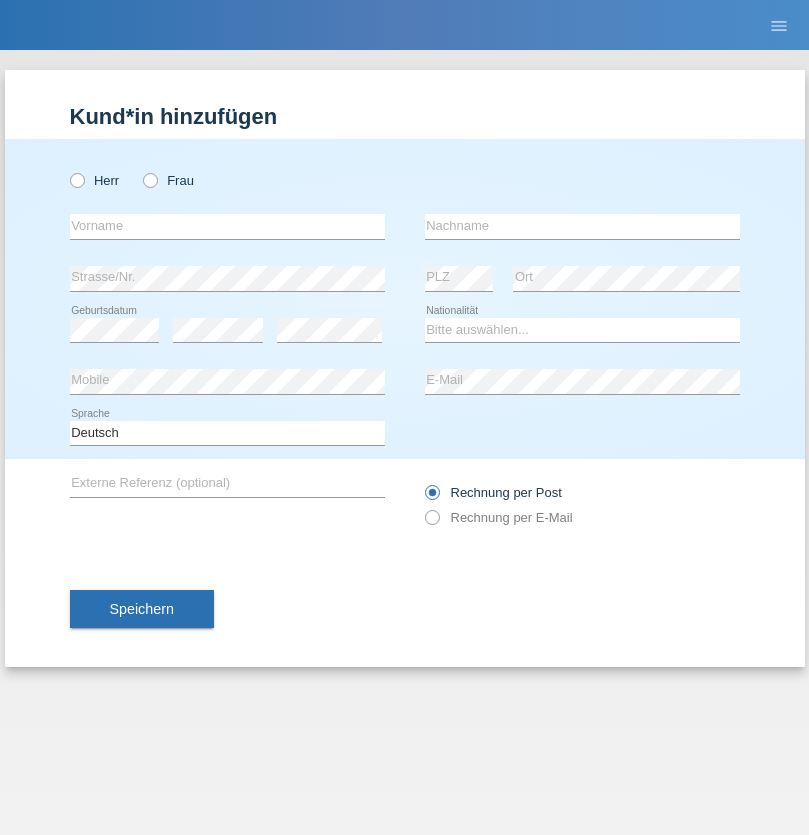 scroll, scrollTop: 0, scrollLeft: 0, axis: both 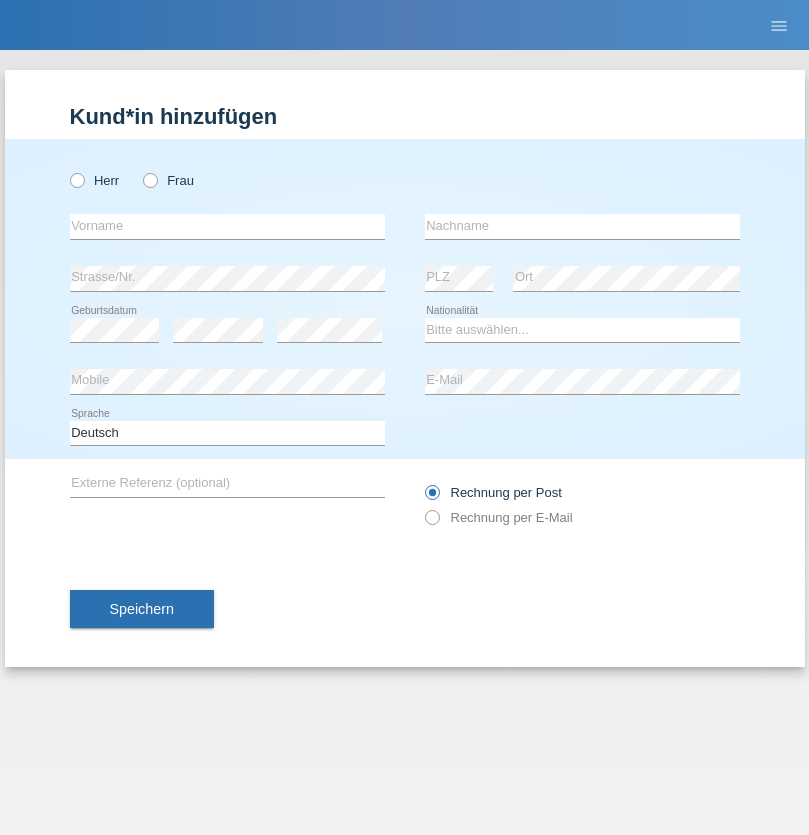 radio on "true" 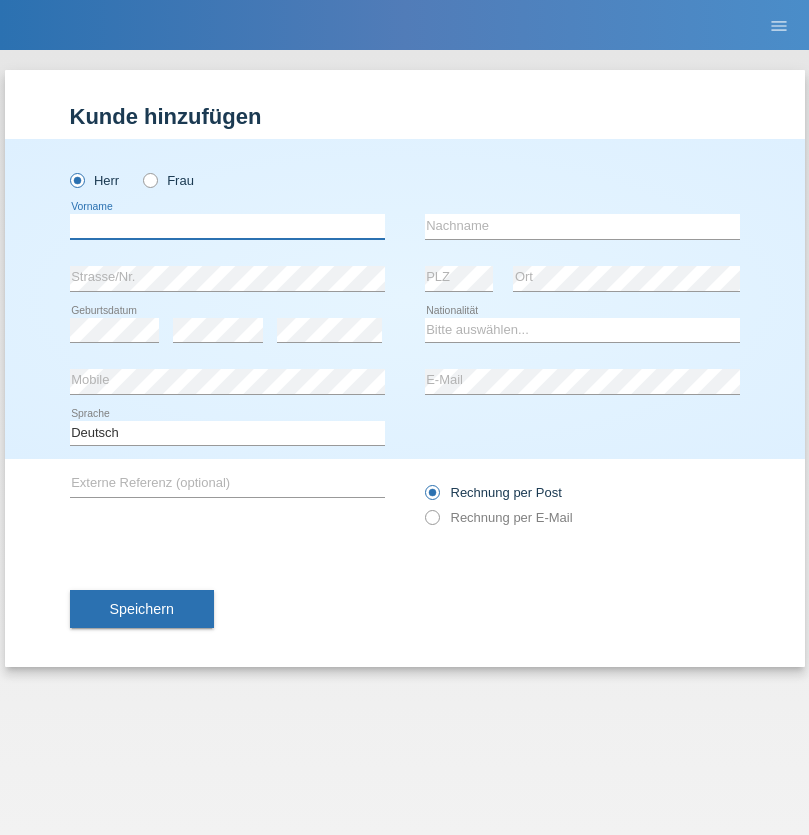 click at bounding box center (227, 226) 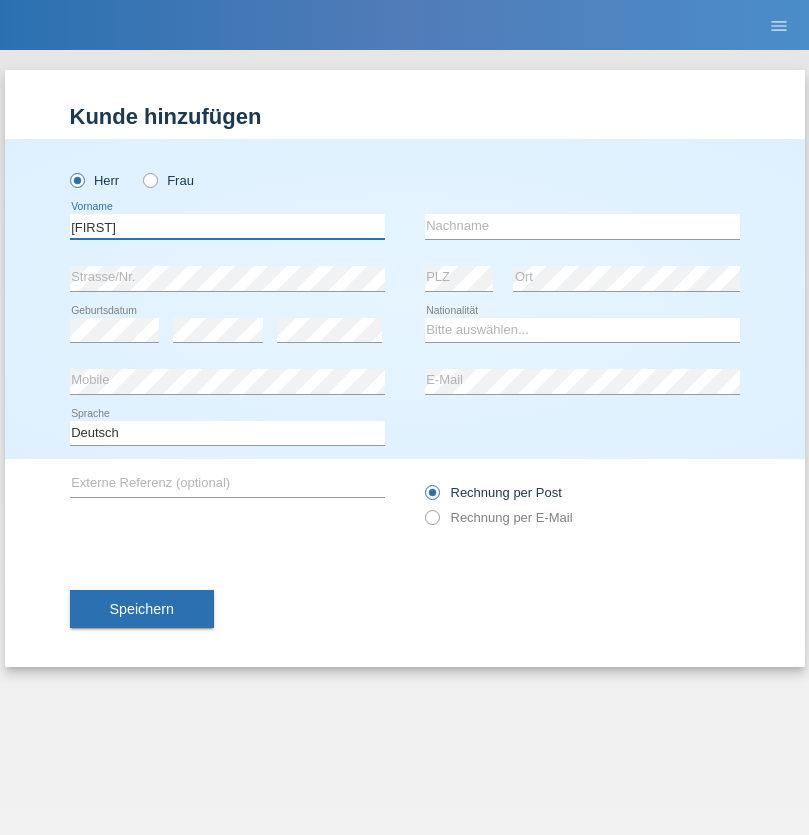 type on "[FIRST]" 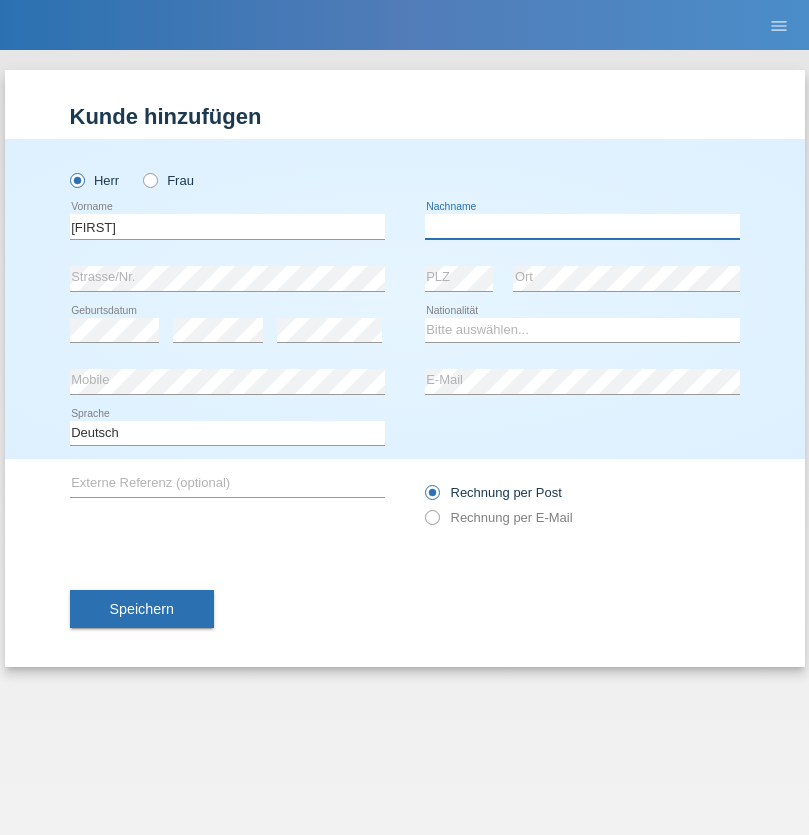 click at bounding box center [582, 226] 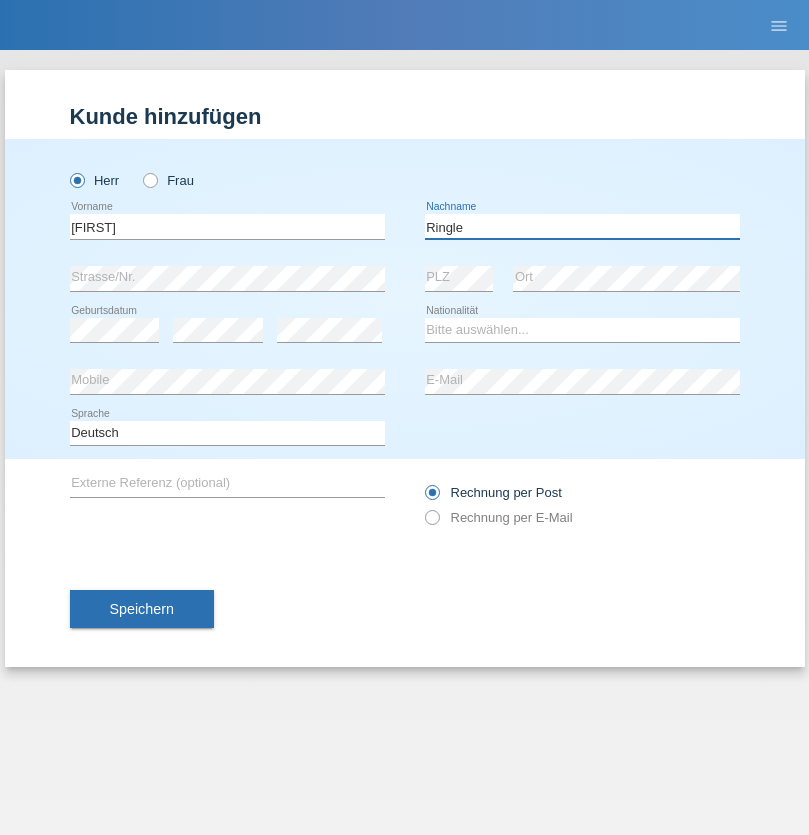 type on "Ringle" 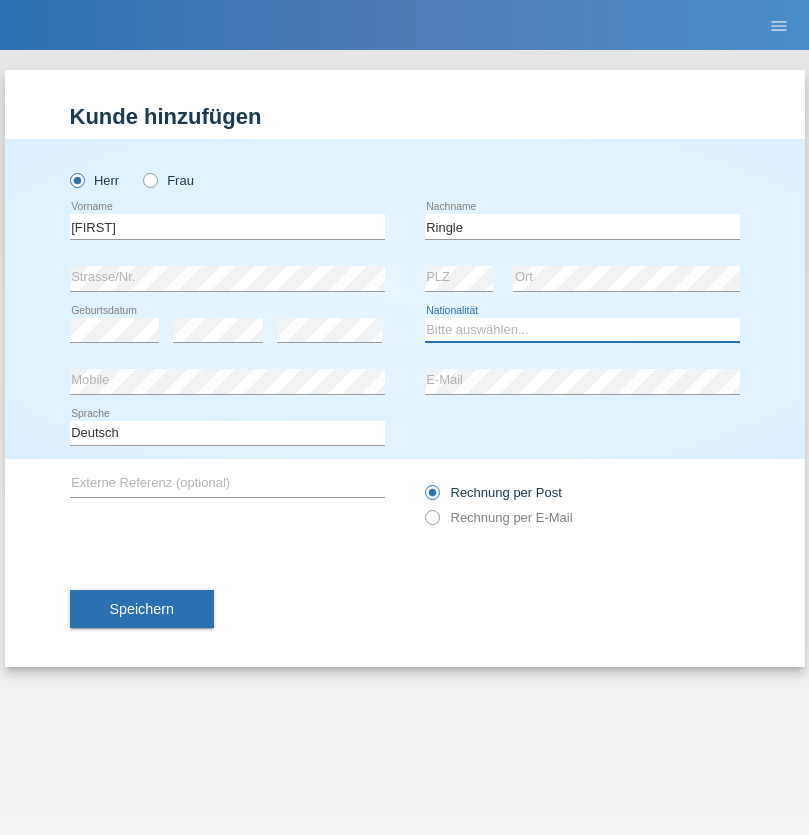 select on "DE" 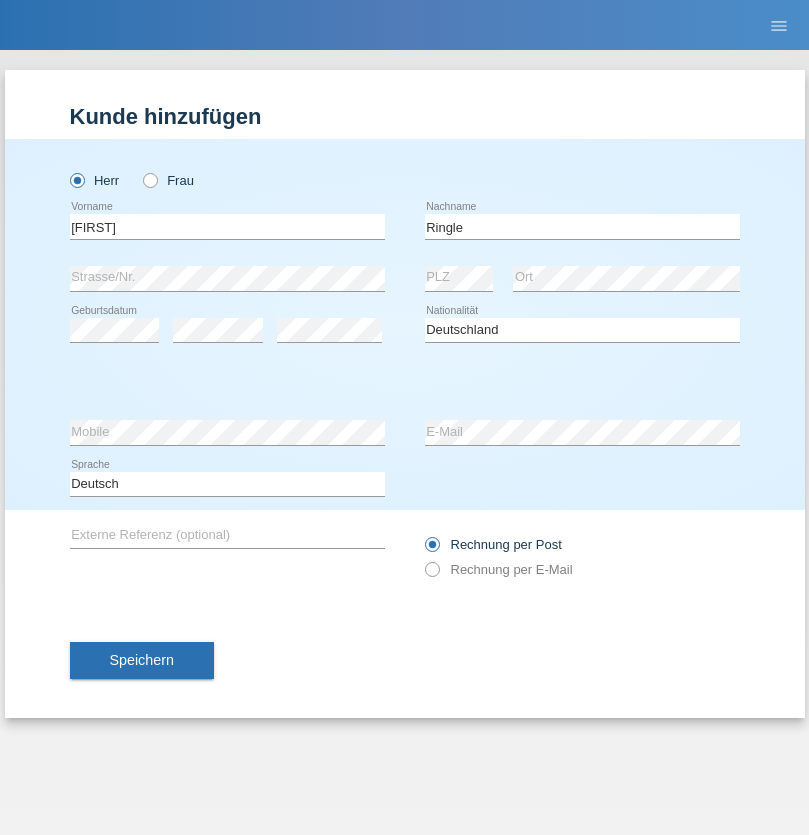 select on "C" 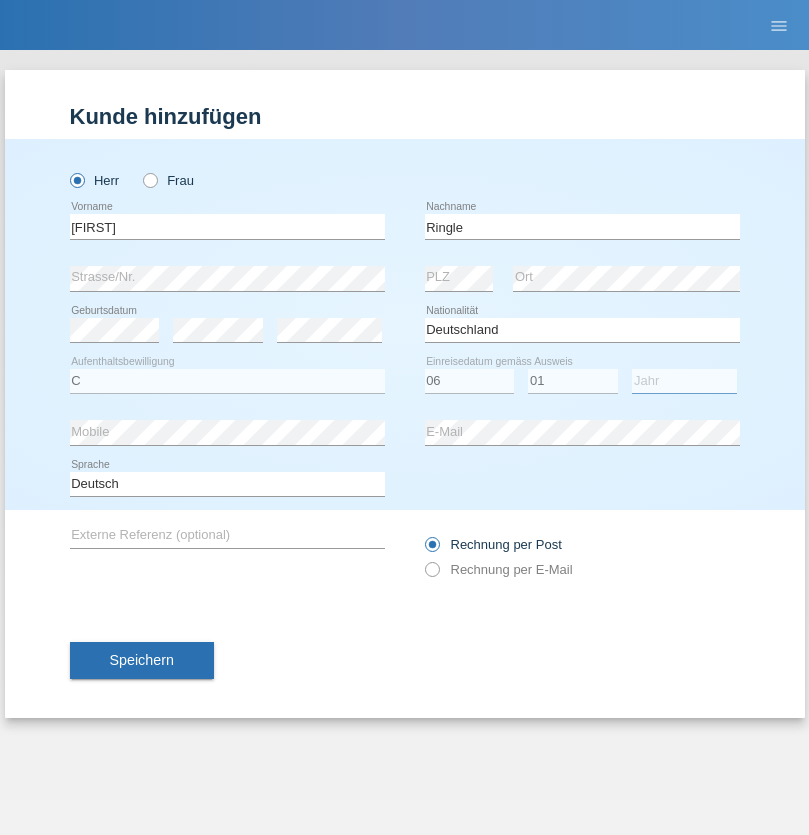 select on "2021" 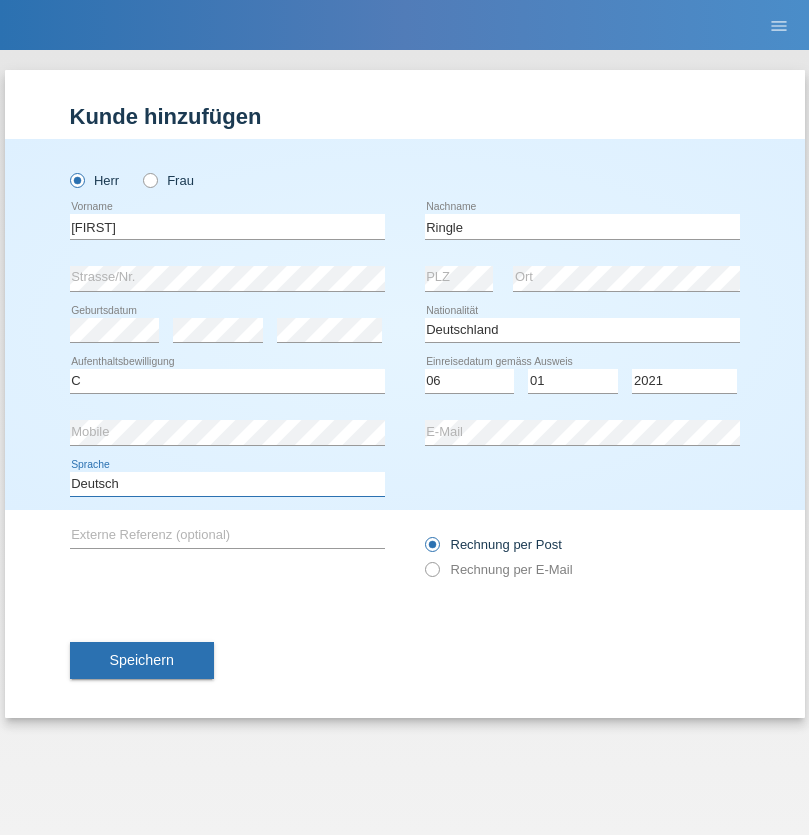 select on "en" 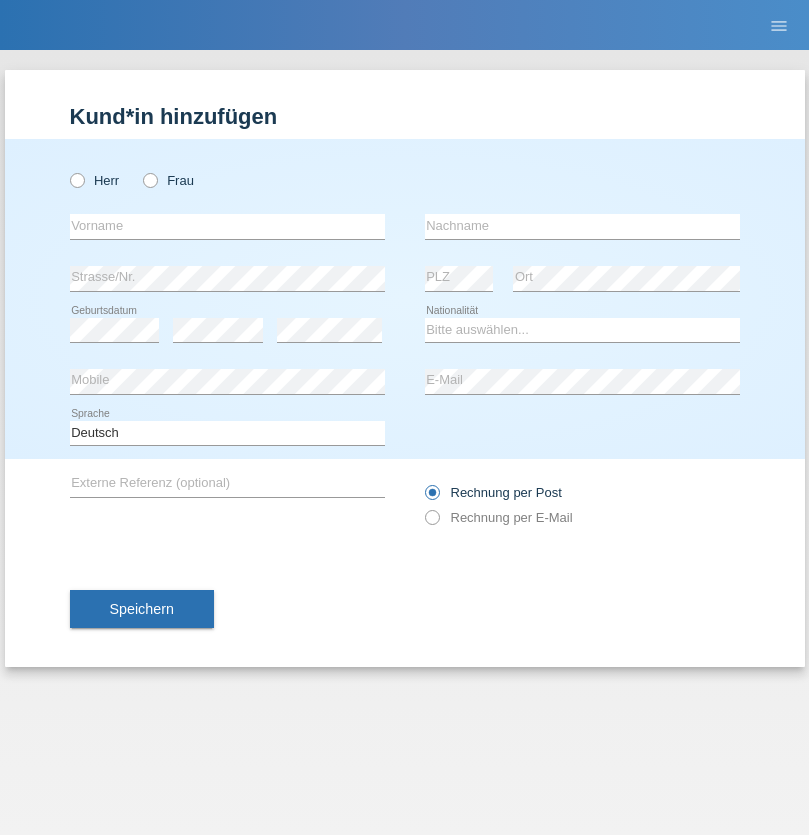scroll, scrollTop: 0, scrollLeft: 0, axis: both 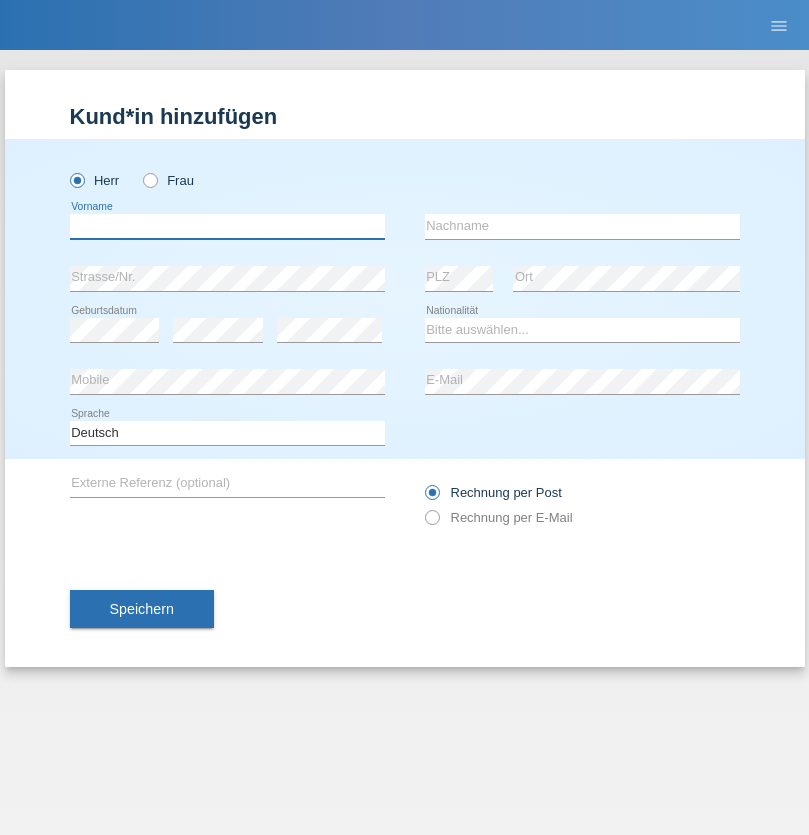 click at bounding box center [227, 226] 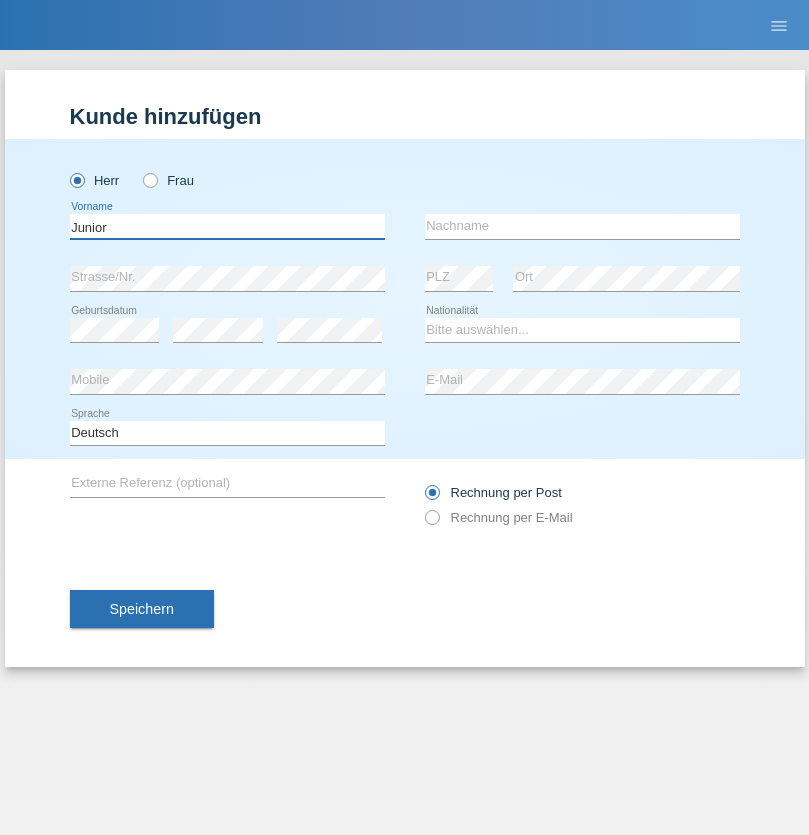 type on "Junior" 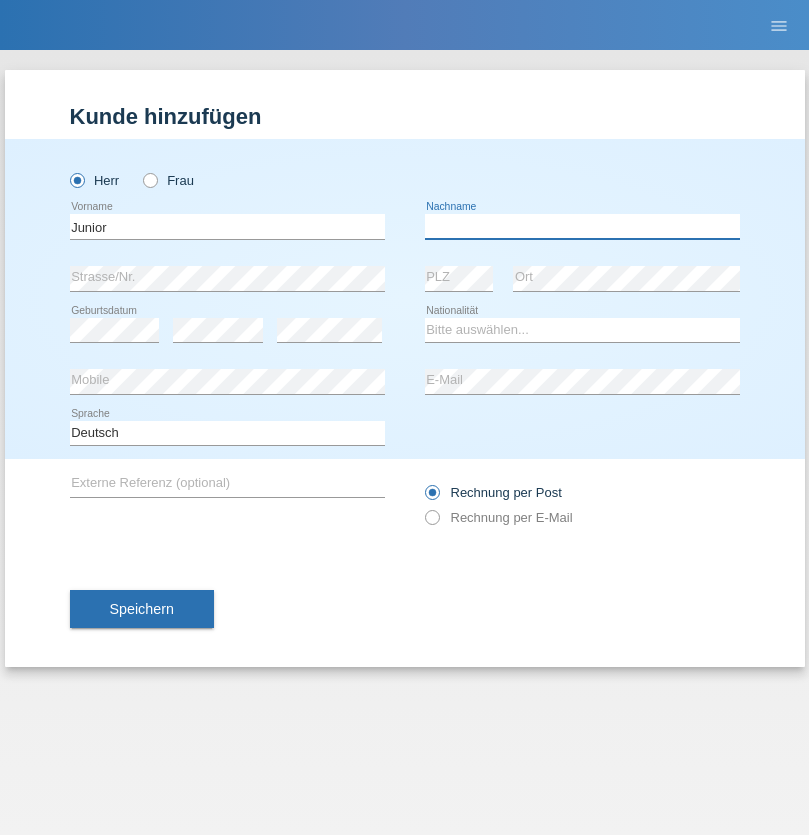 click at bounding box center (582, 226) 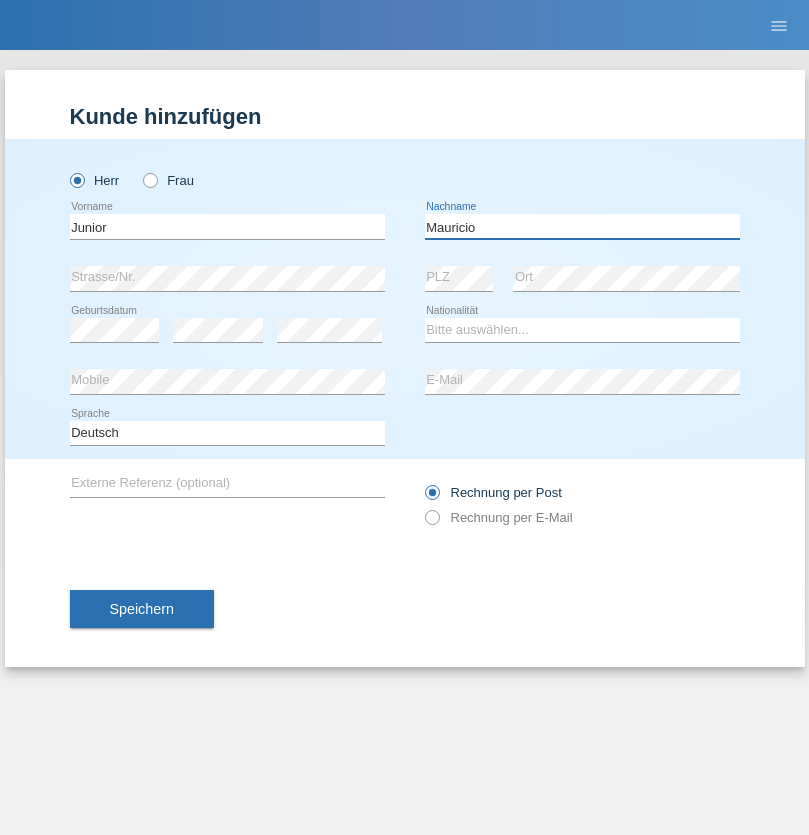 type on "Mauricio" 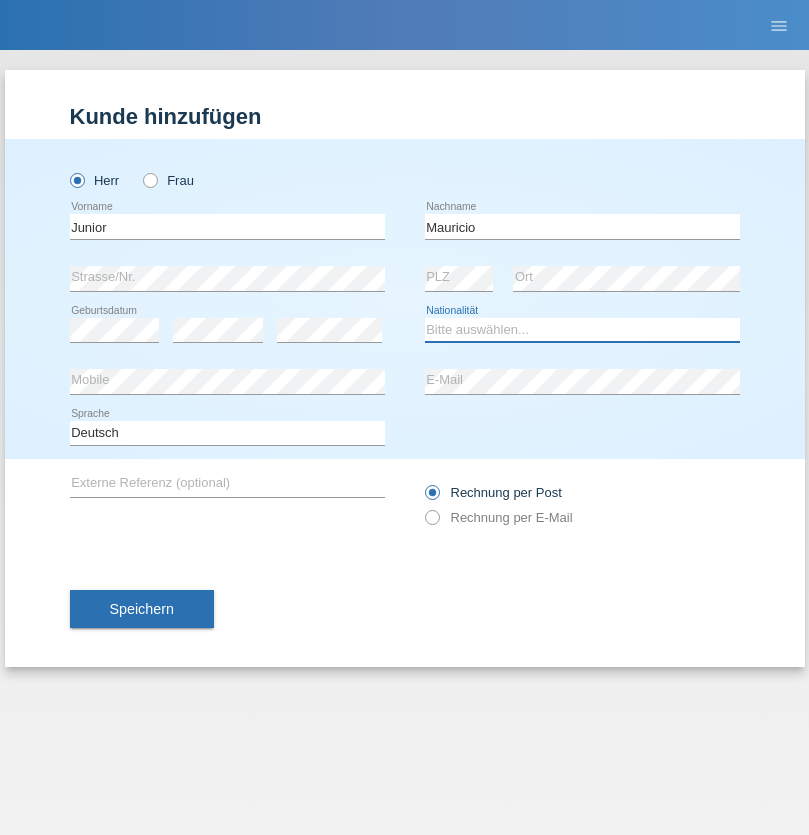 select on "CH" 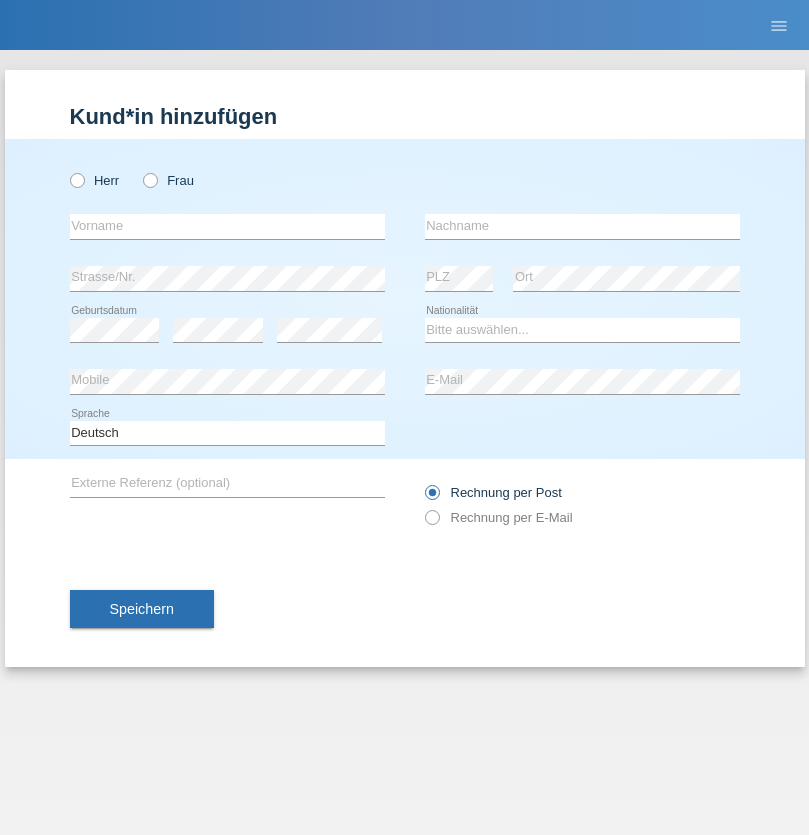 scroll, scrollTop: 0, scrollLeft: 0, axis: both 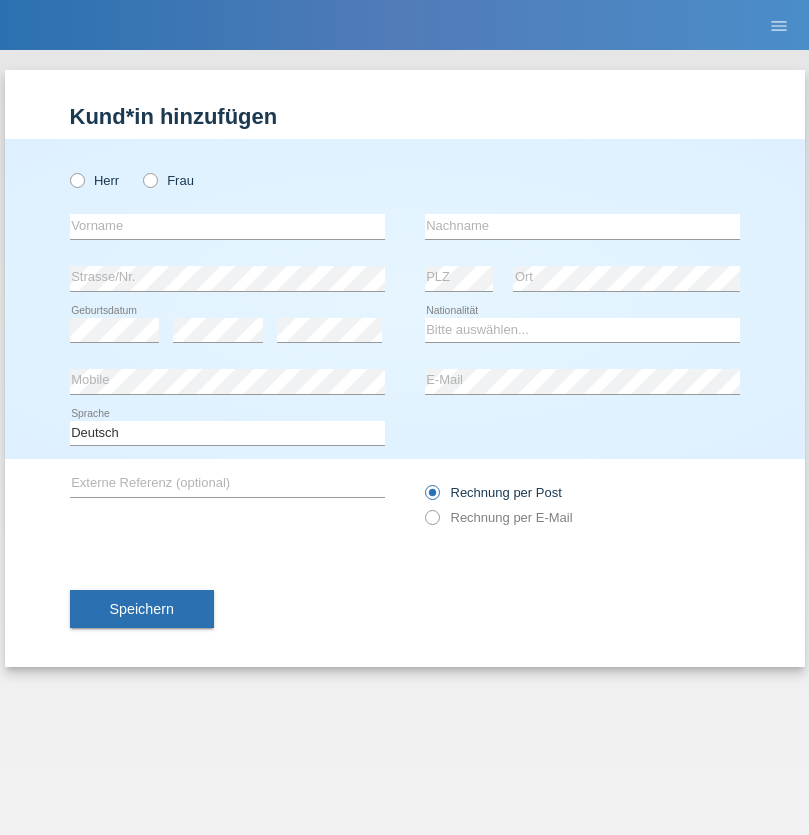 radio on "true" 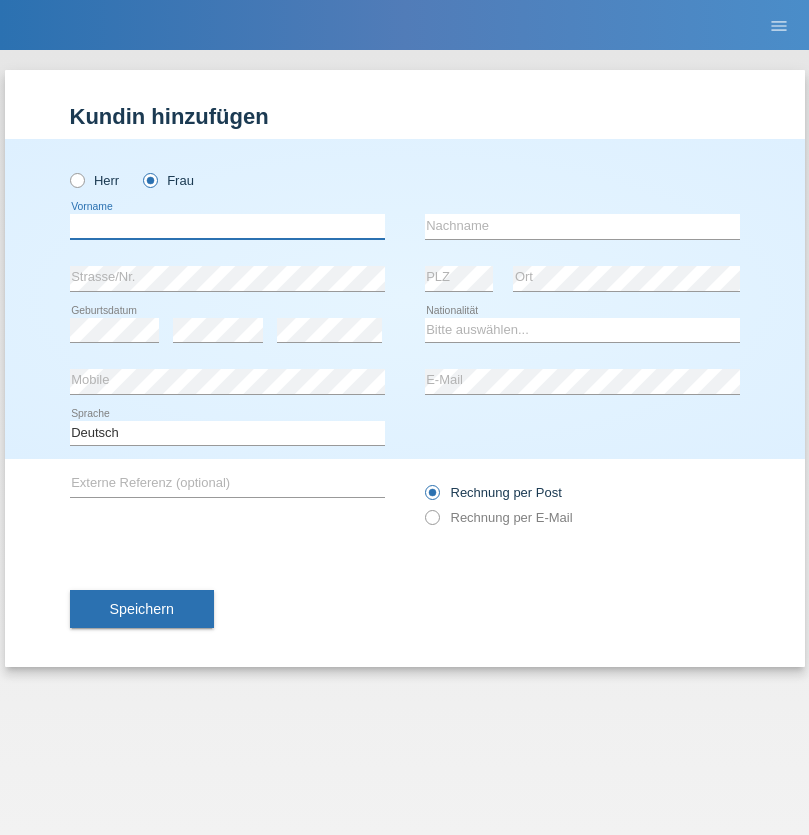click at bounding box center (227, 226) 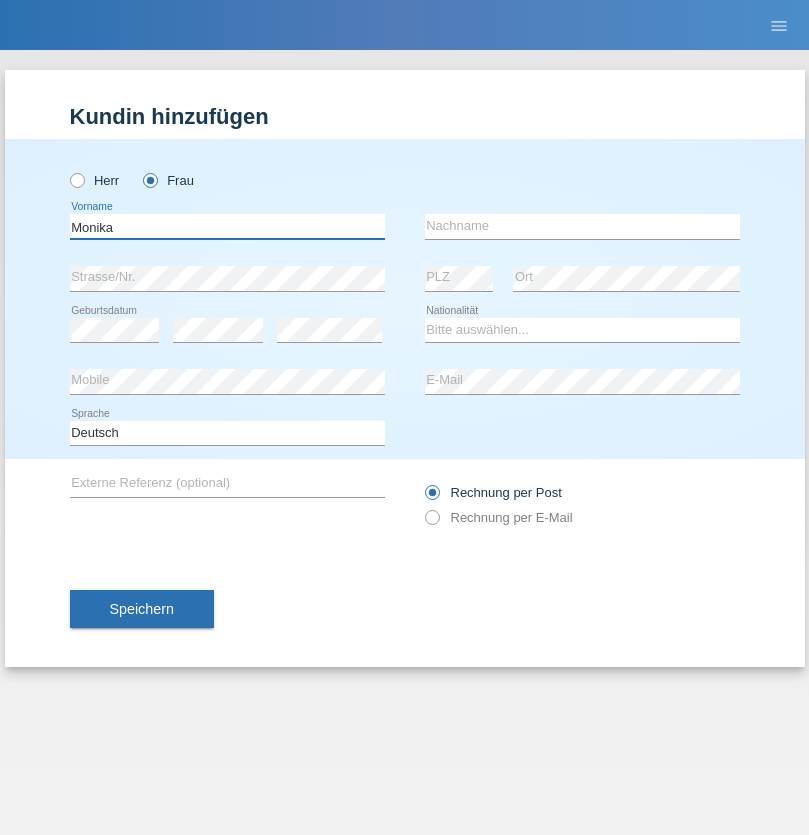 type on "Monika" 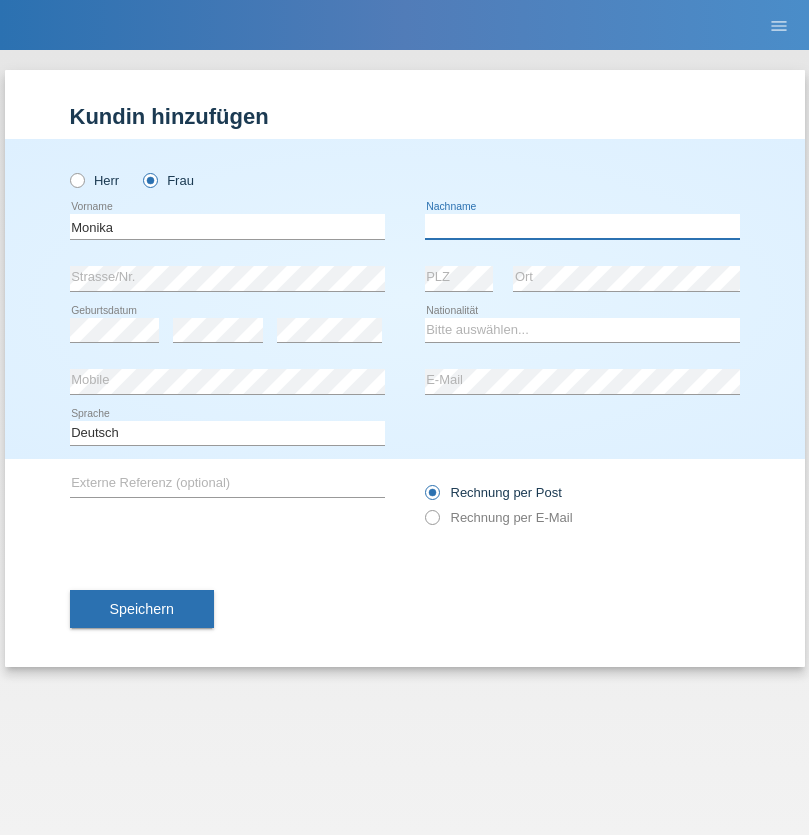 click at bounding box center [582, 226] 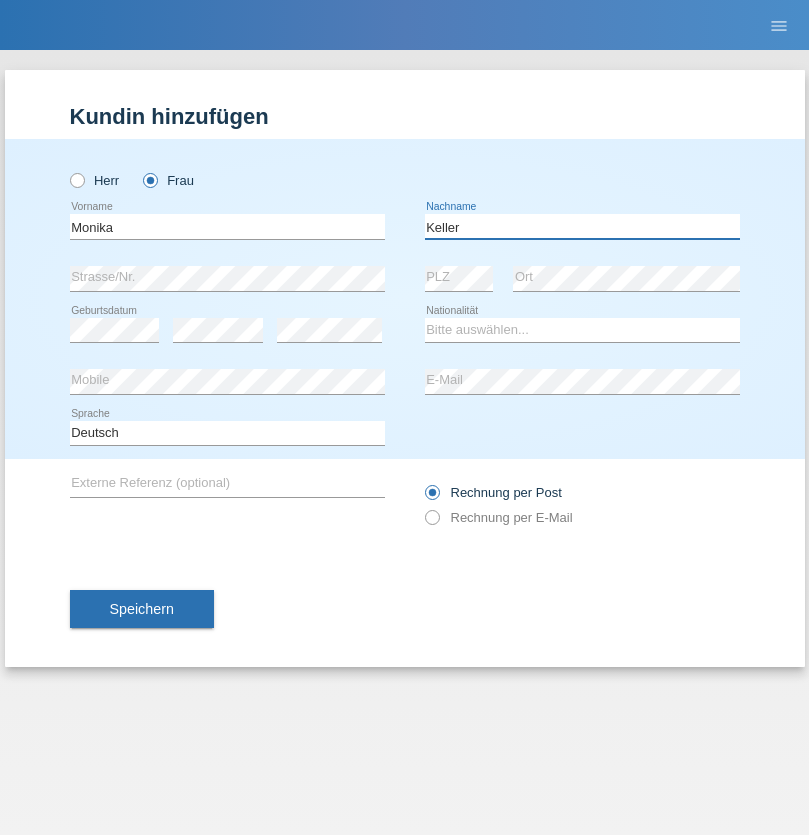 type on "Keller" 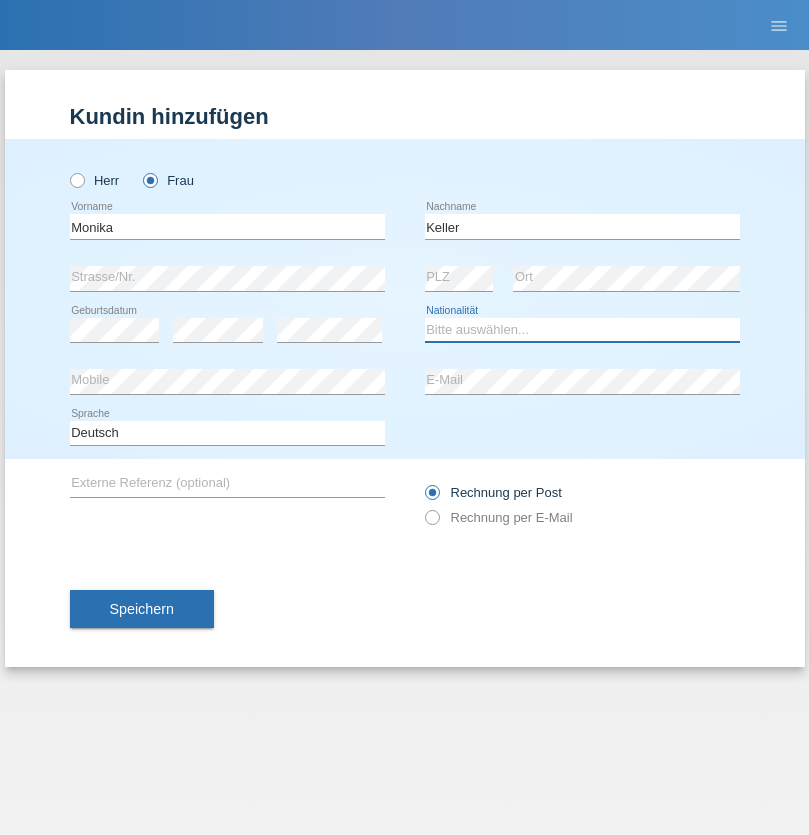 select on "CH" 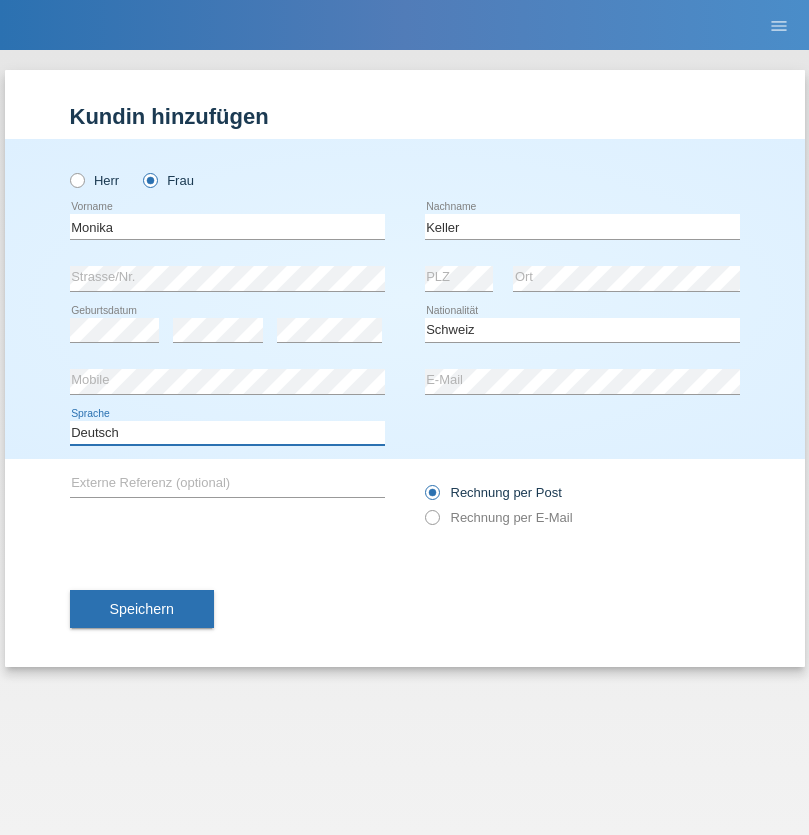 select on "en" 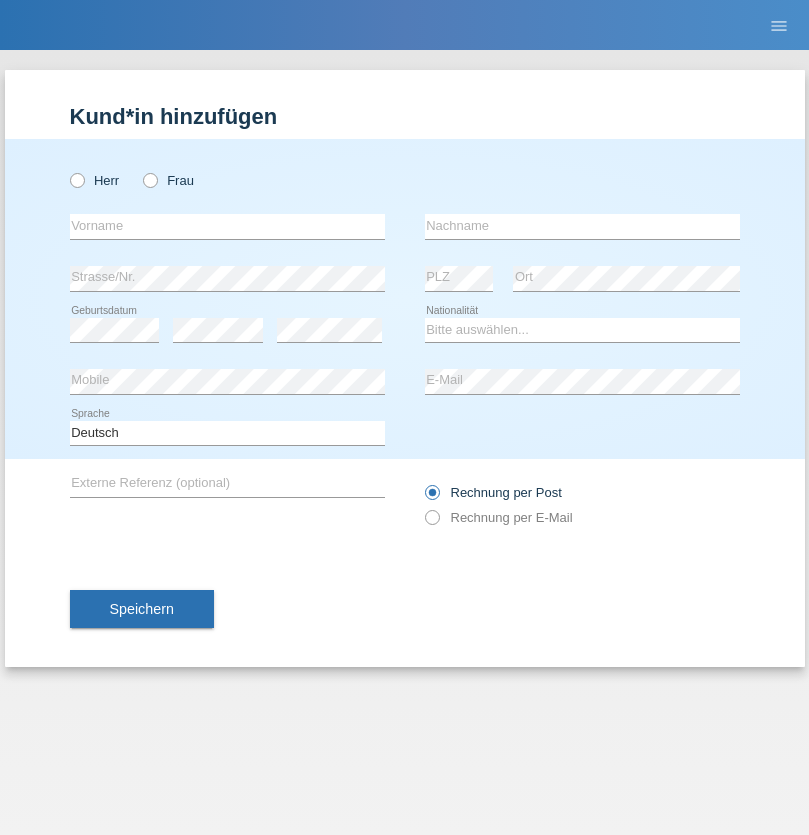 scroll, scrollTop: 0, scrollLeft: 0, axis: both 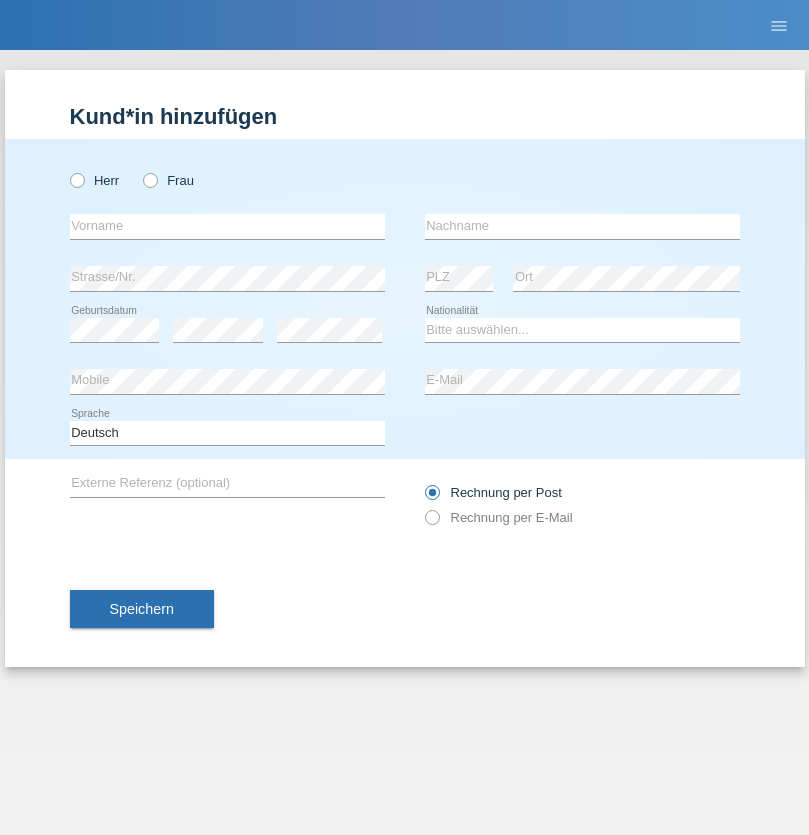 radio on "true" 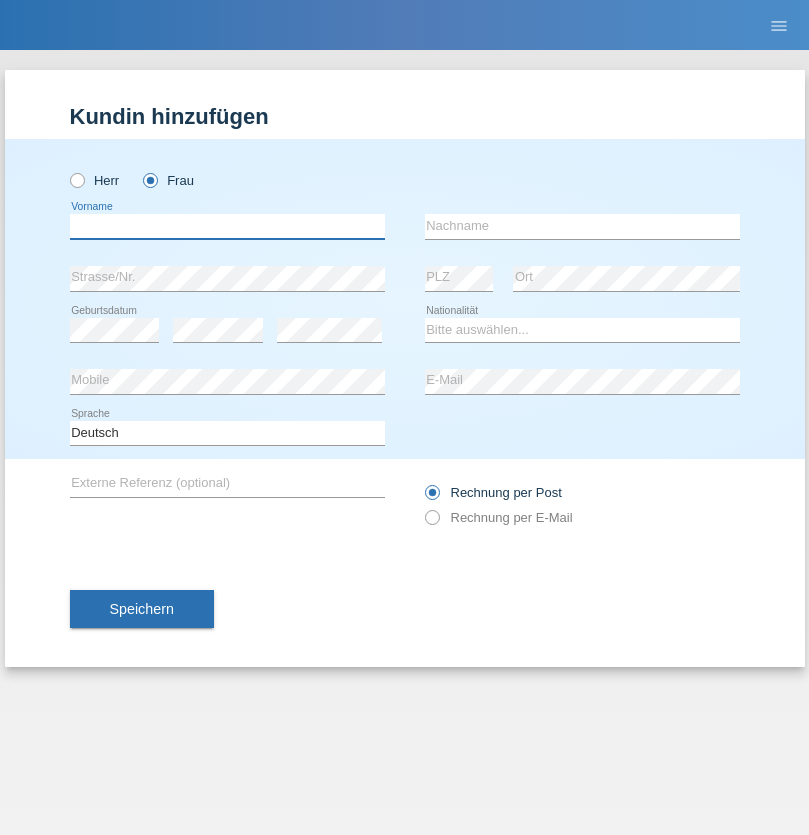 click at bounding box center (227, 226) 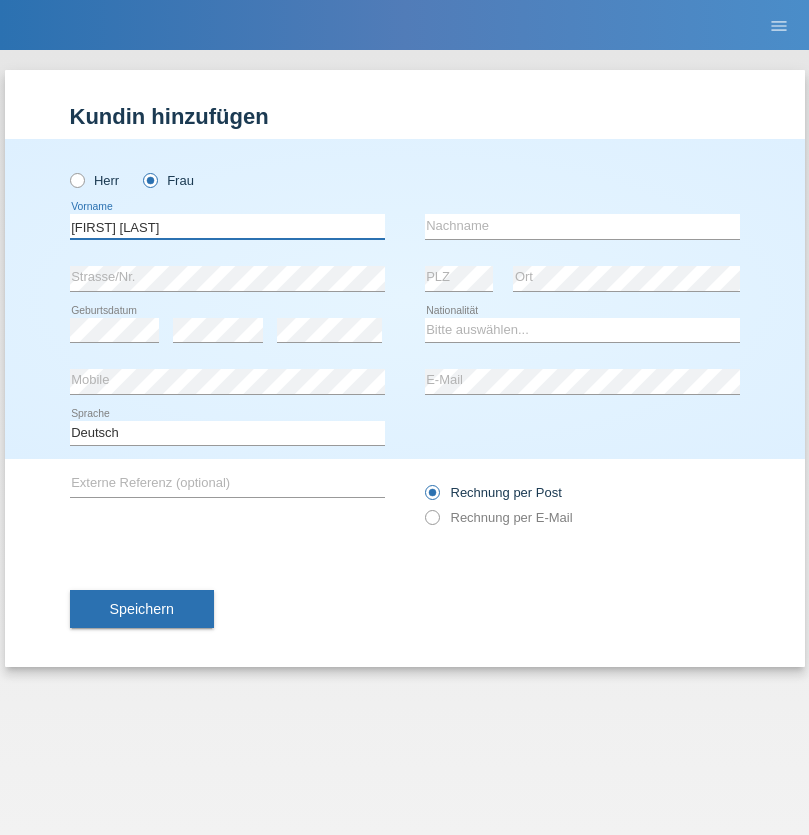 type on "[FIRST] [LAST]" 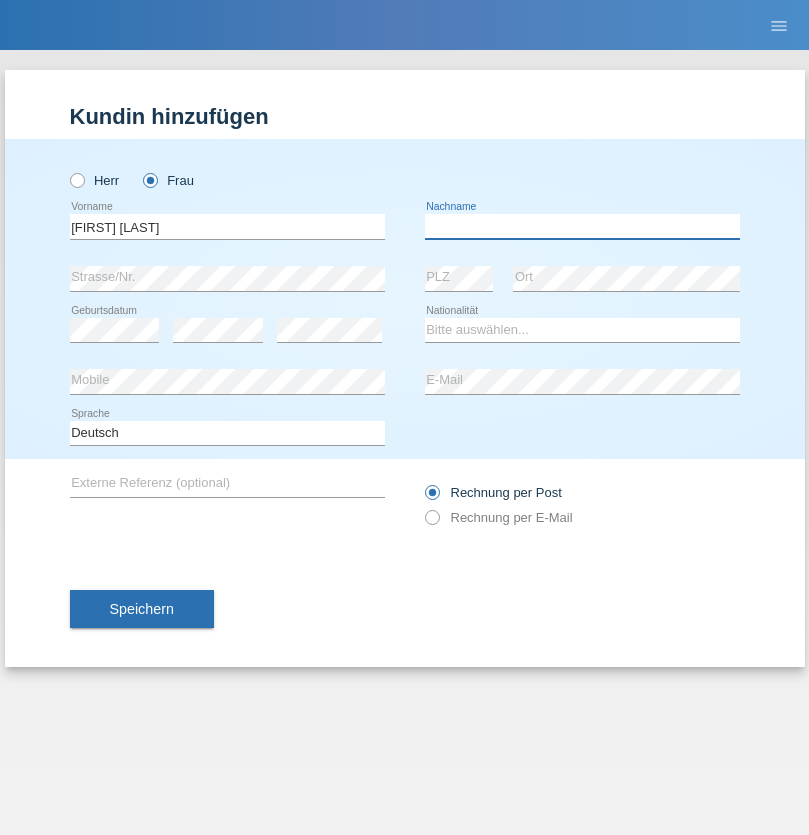 click at bounding box center [582, 226] 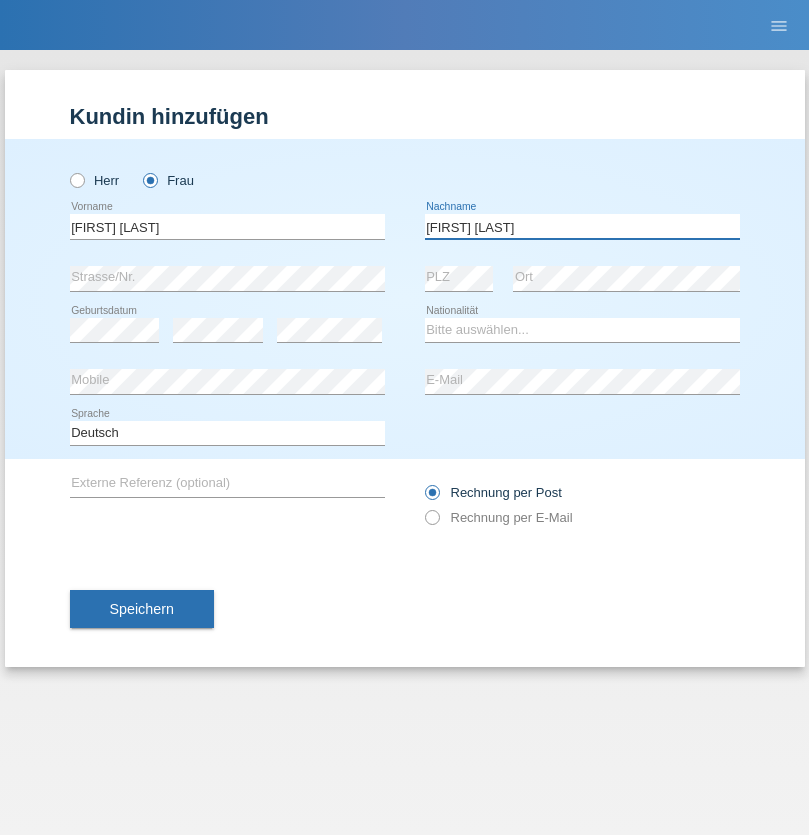 type on "[FIRST] [LAST]" 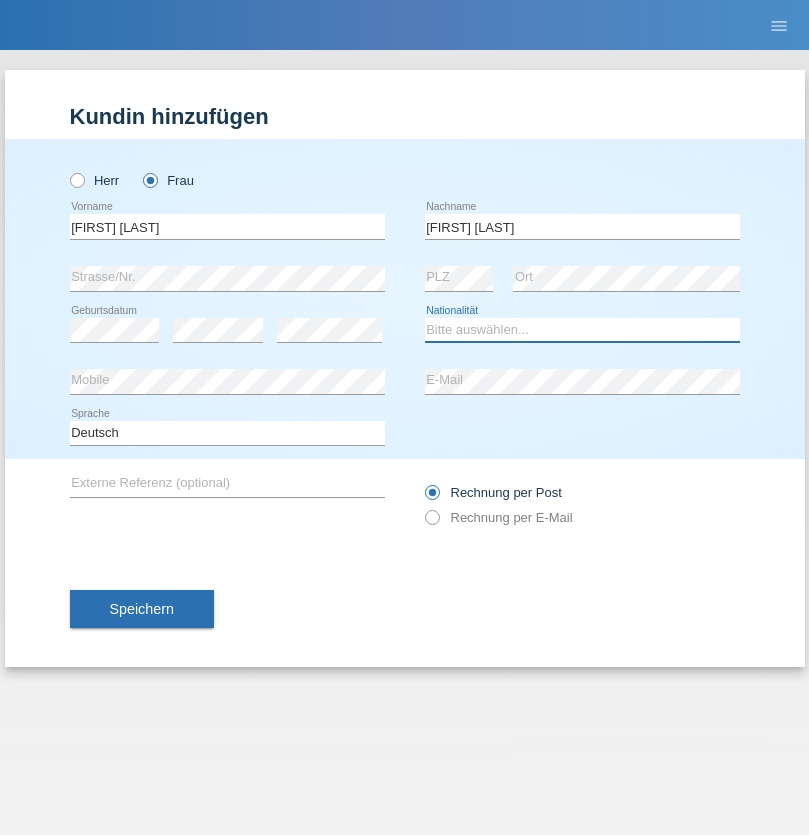 select on "CH" 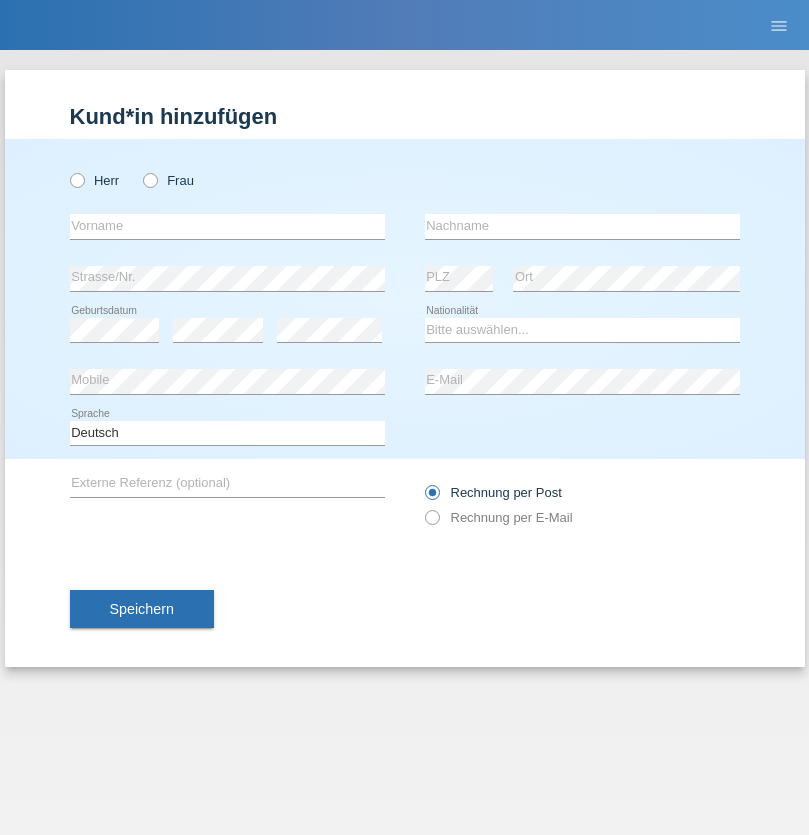 scroll, scrollTop: 0, scrollLeft: 0, axis: both 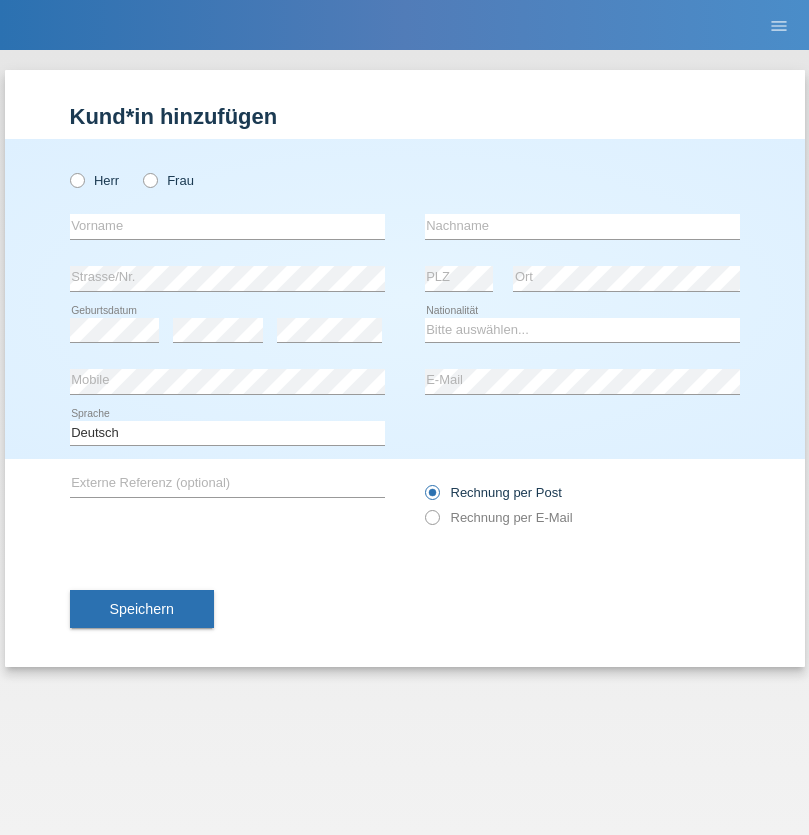 radio on "true" 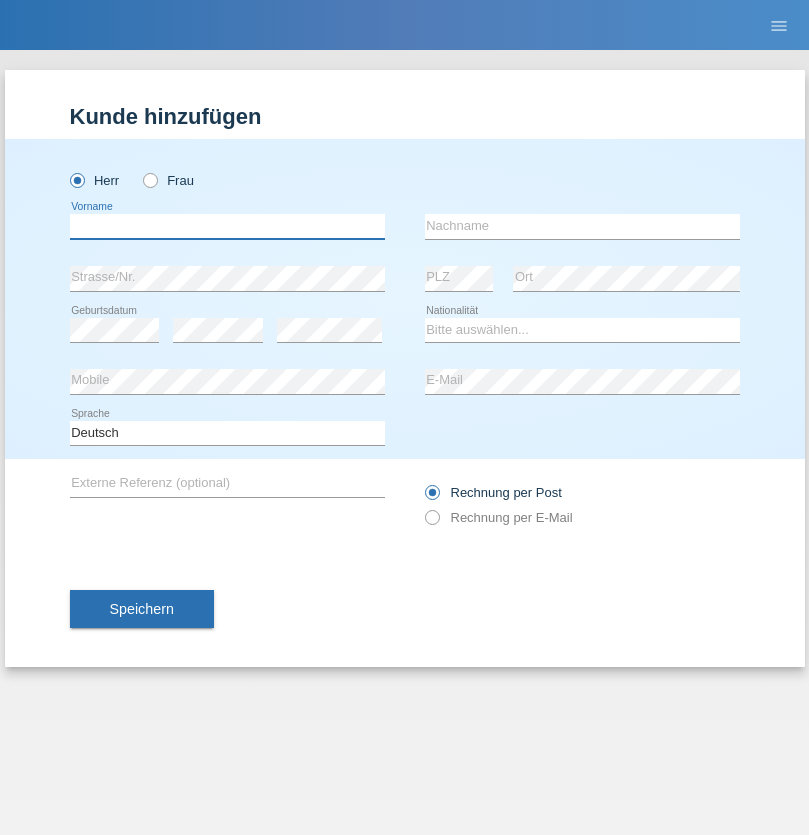 click at bounding box center [227, 226] 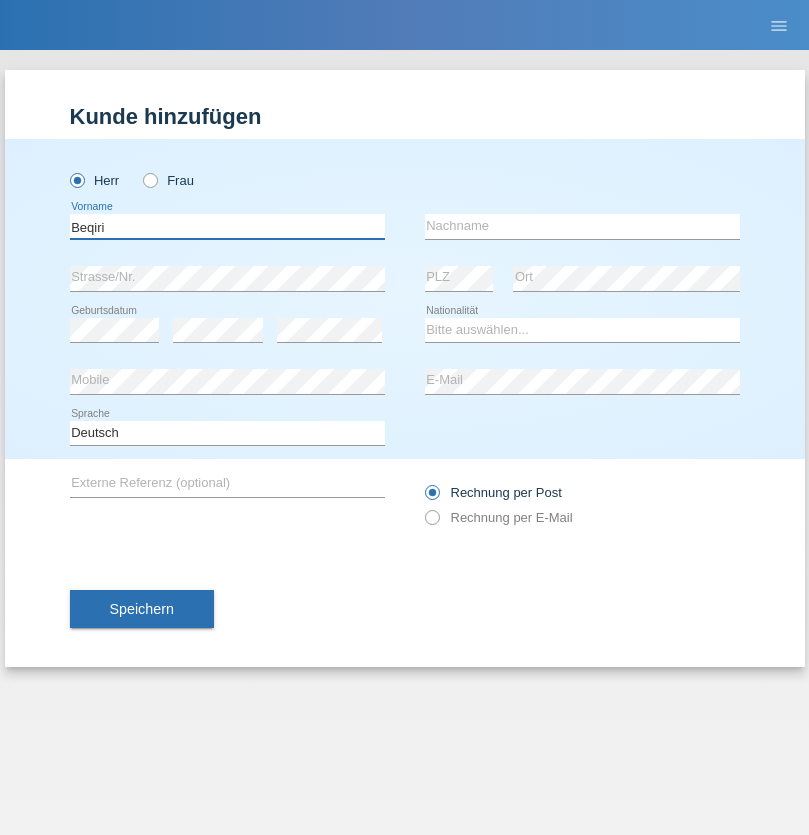 type on "Beqiri" 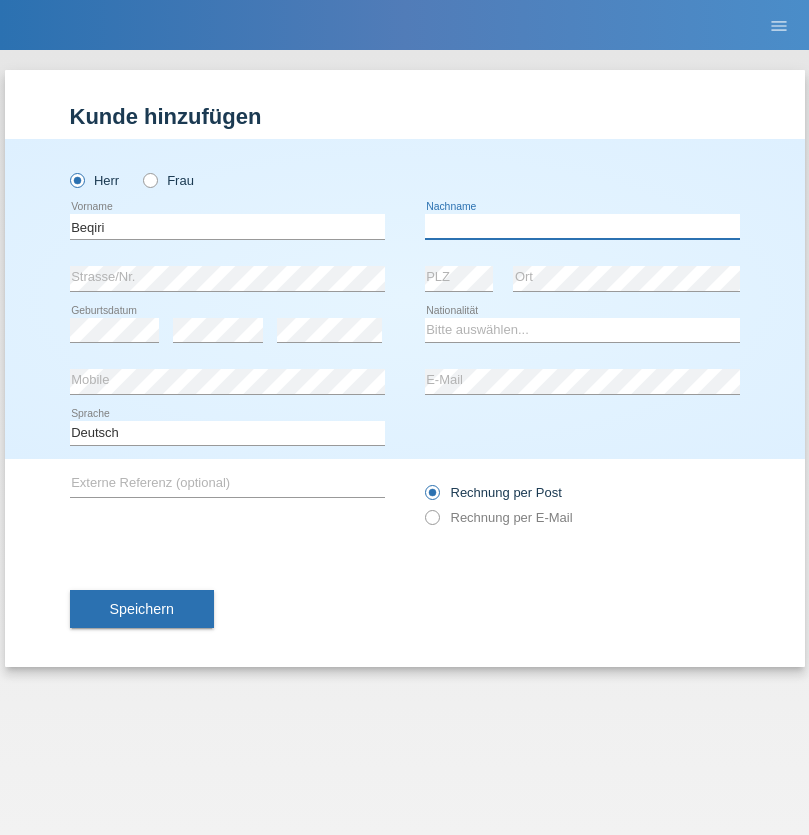 click at bounding box center [582, 226] 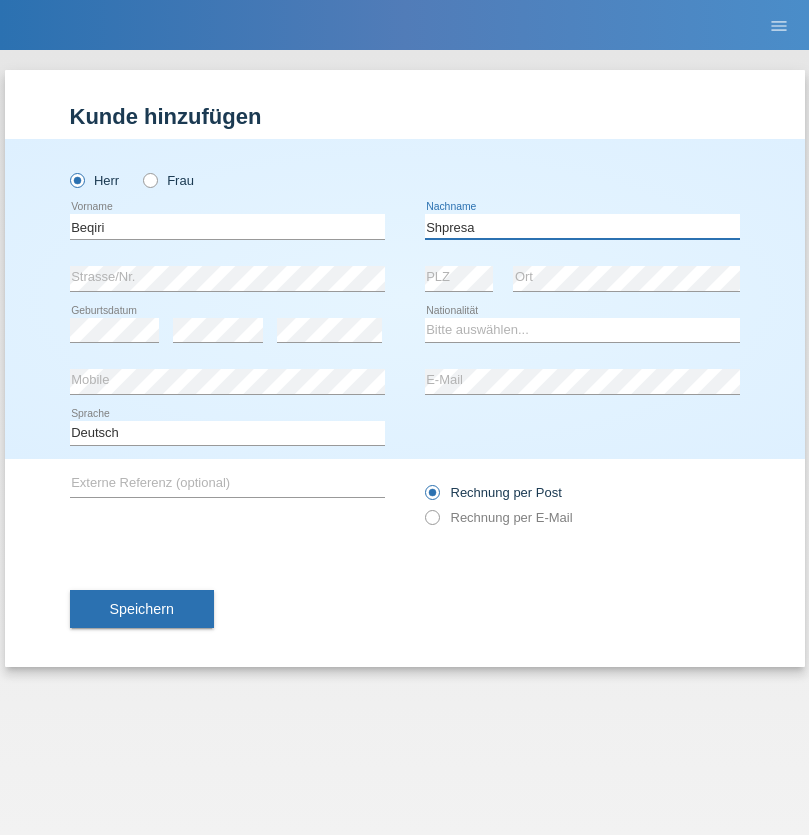 type on "Shpresa" 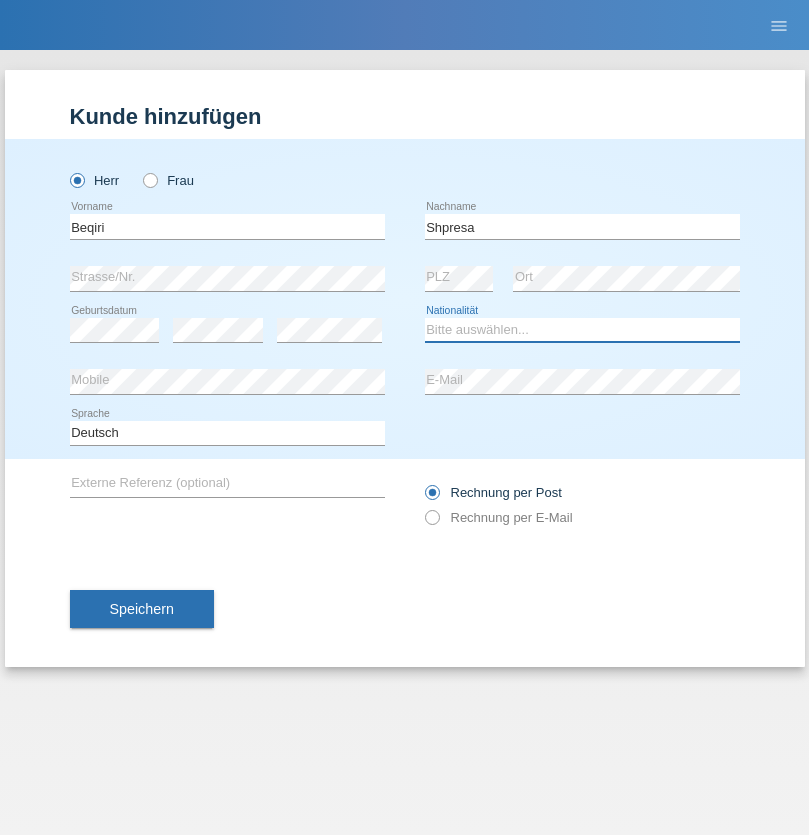 select on "XK" 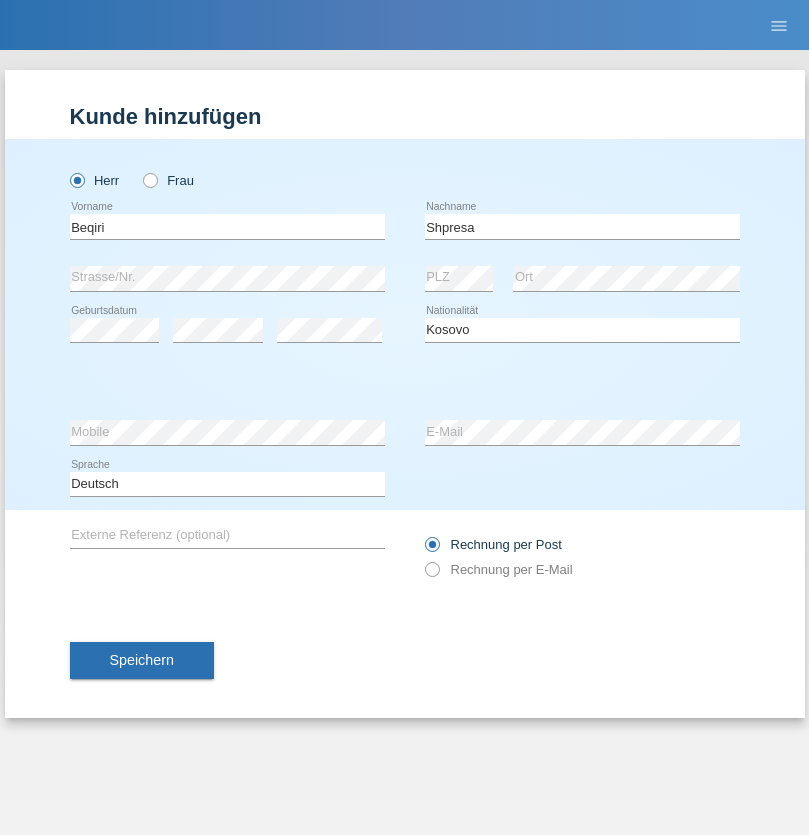select on "C" 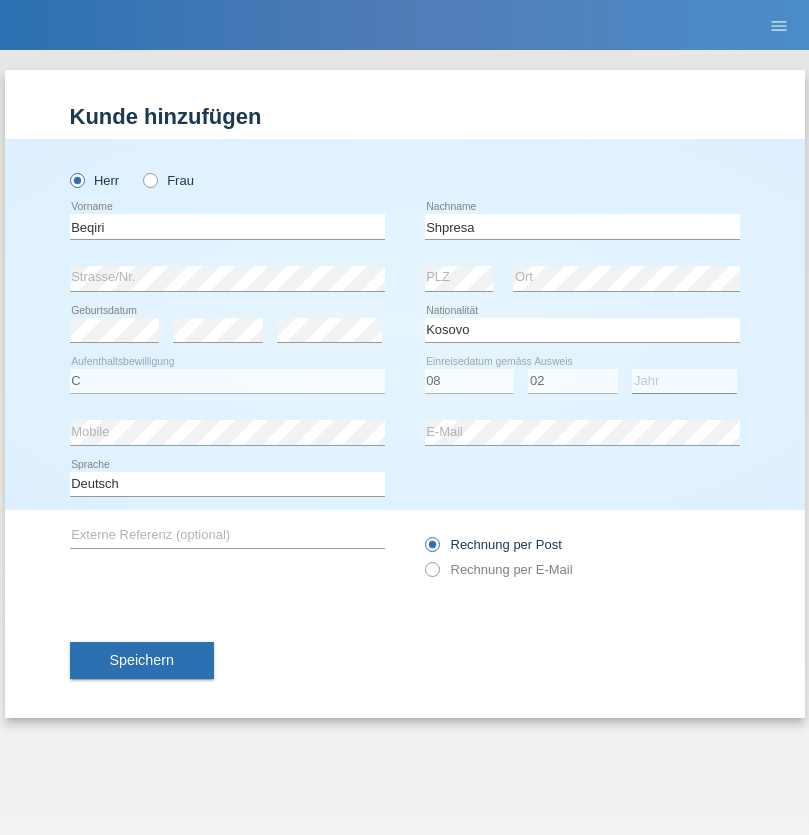 select on "1979" 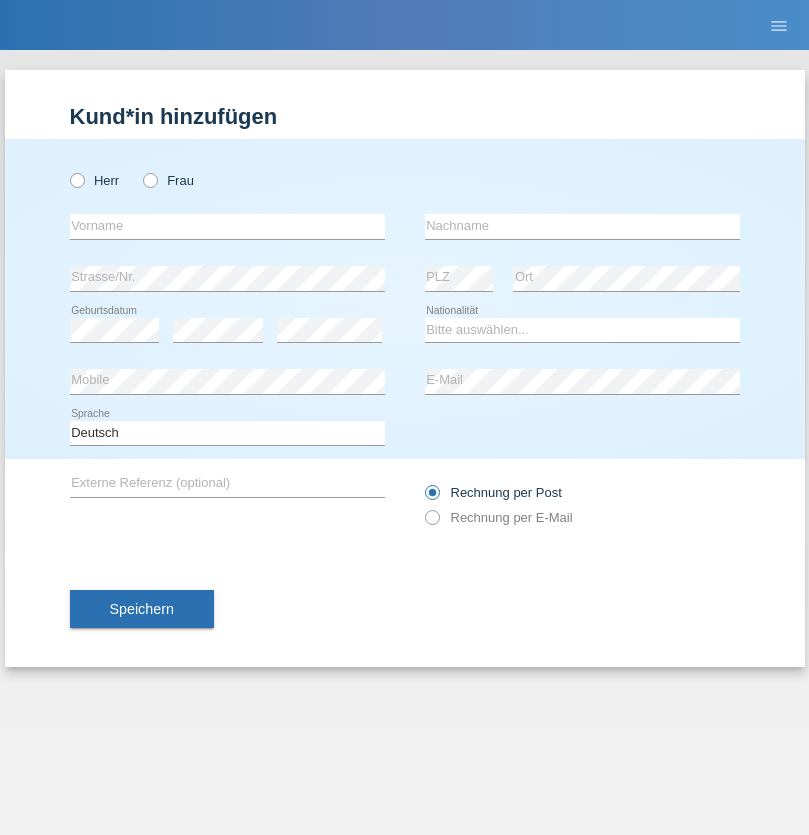 scroll, scrollTop: 0, scrollLeft: 0, axis: both 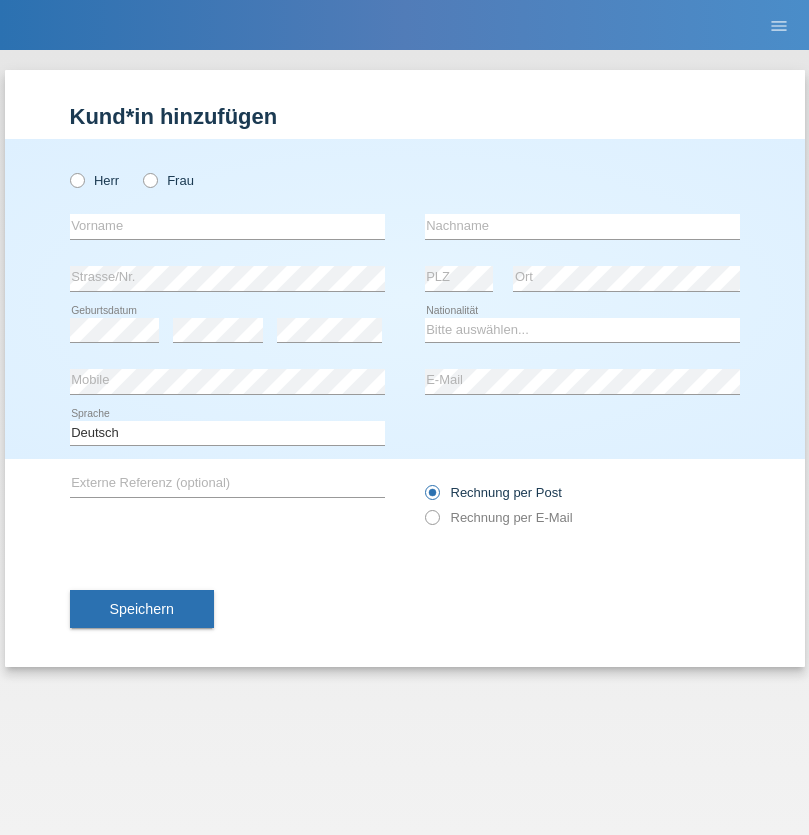 radio on "true" 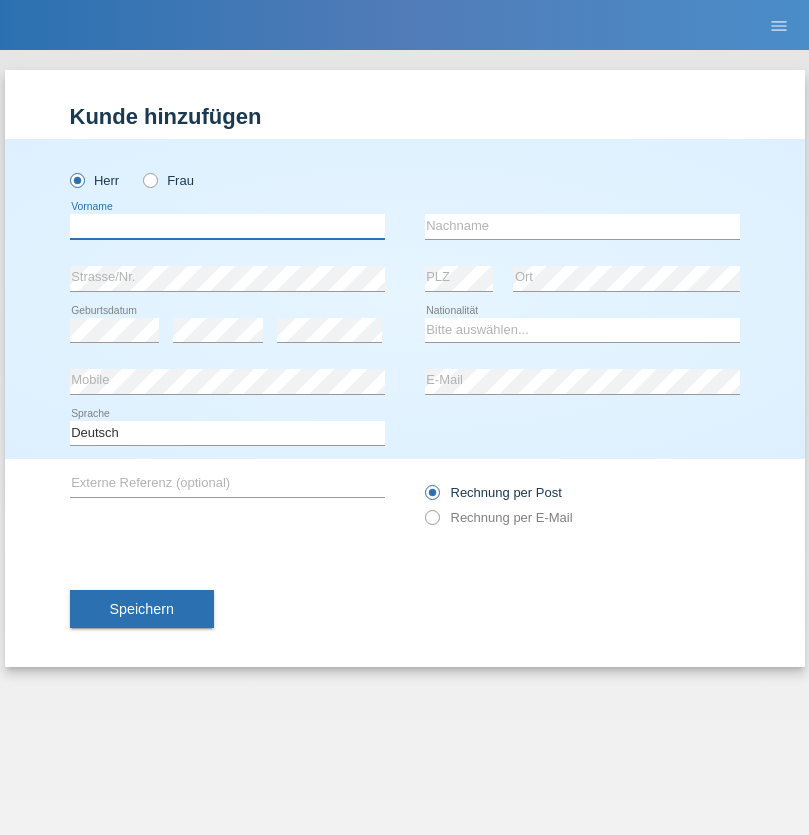 click at bounding box center [227, 226] 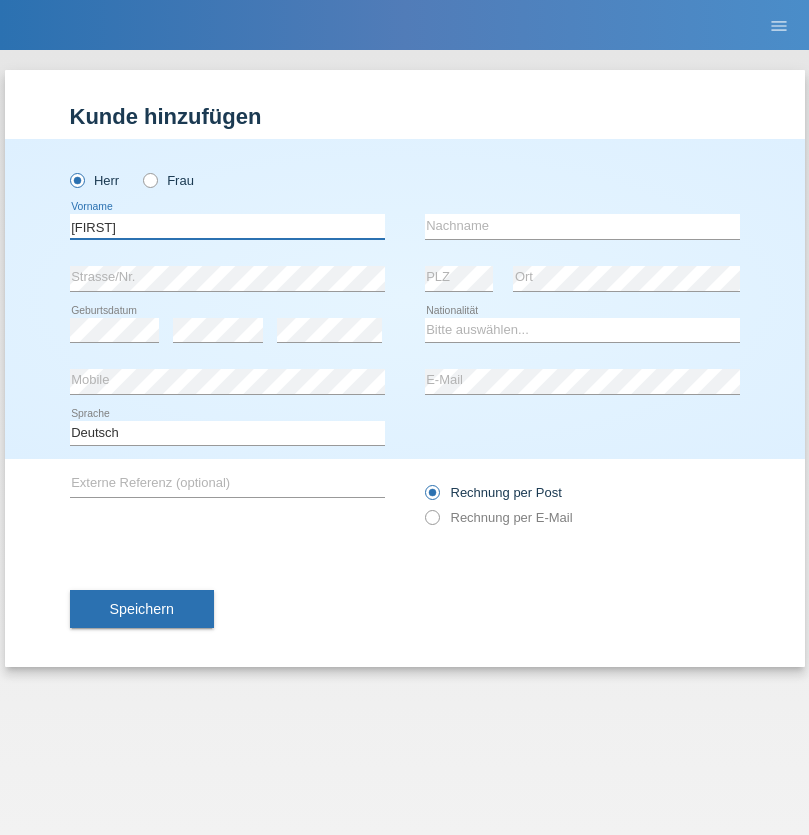 type on "[FIRST]" 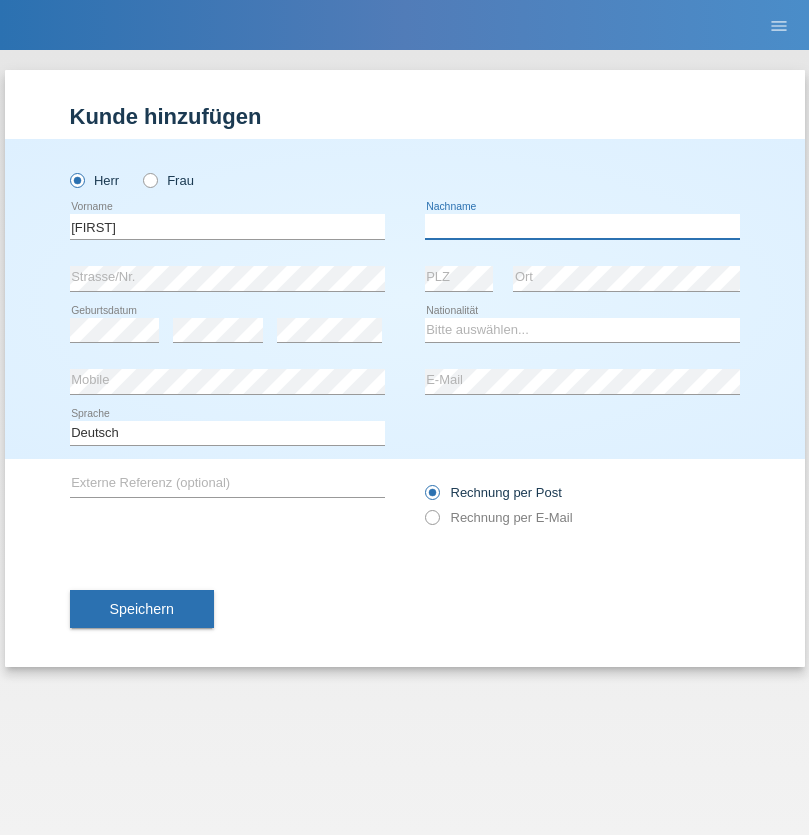 click at bounding box center [582, 226] 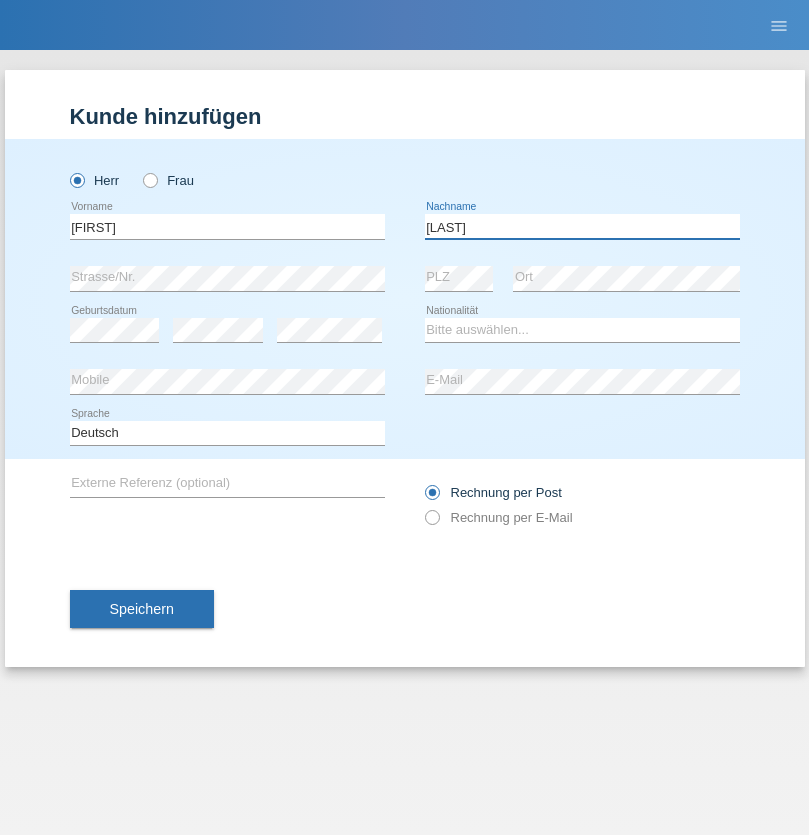 type on "[LAST]" 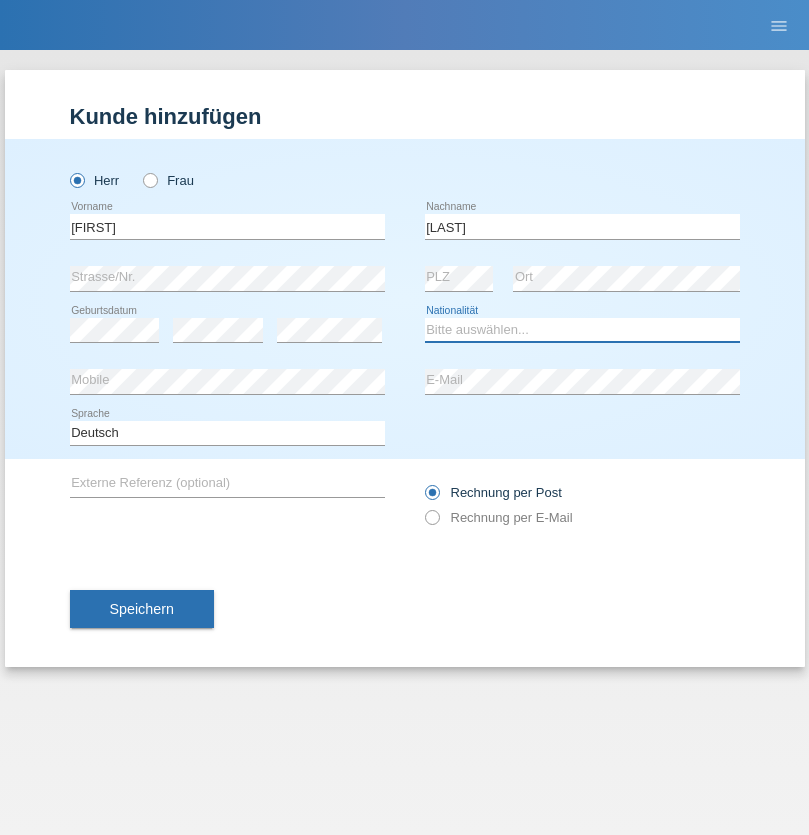 select on "CH" 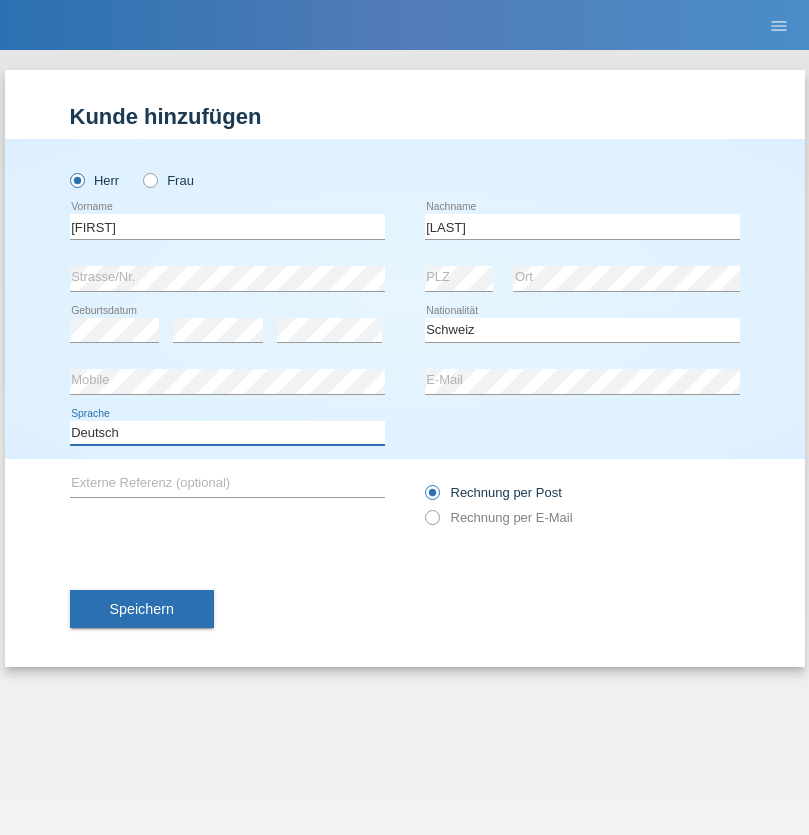 select on "en" 